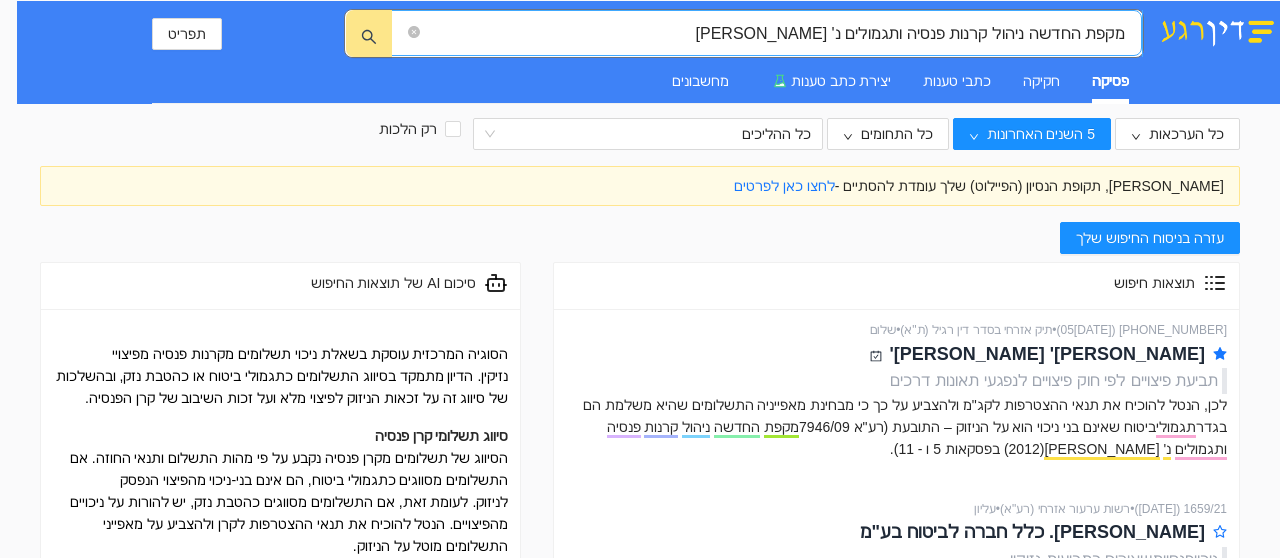 scroll, scrollTop: 0, scrollLeft: 0, axis: both 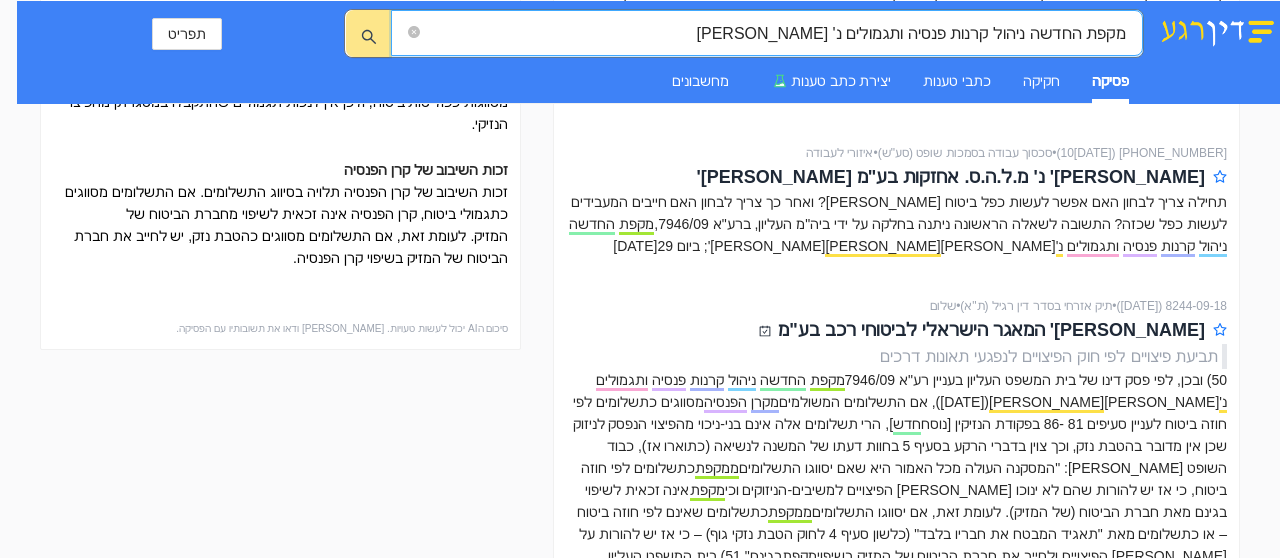drag, startPoint x: 799, startPoint y: 24, endPoint x: 1279, endPoint y: 48, distance: 480.59964 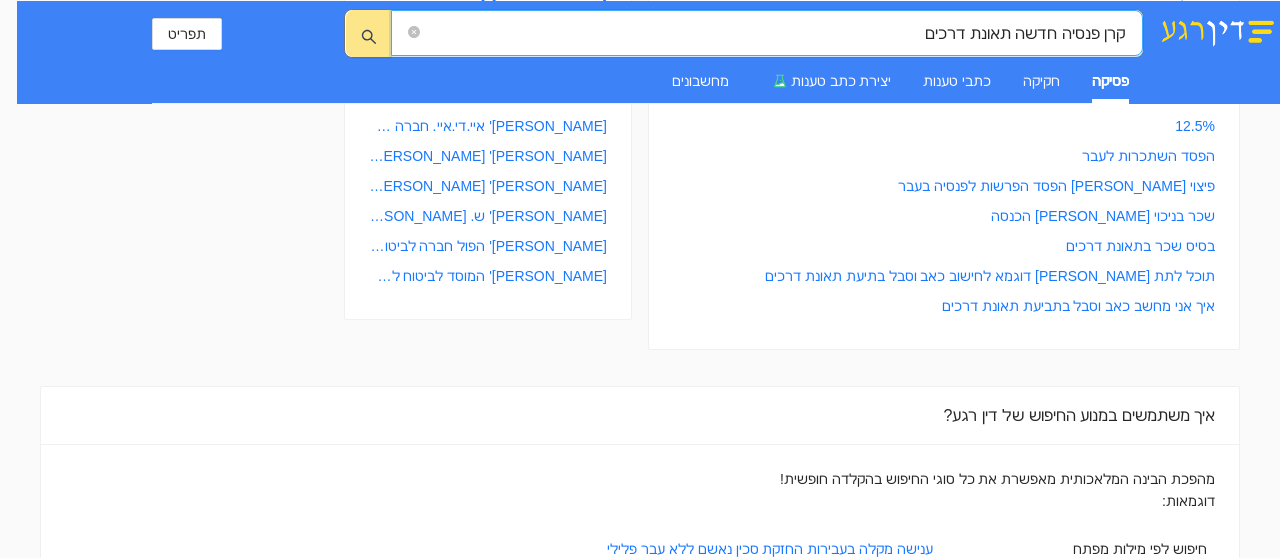 type on "קרן פנסיה חדשה תאונת דרכים" 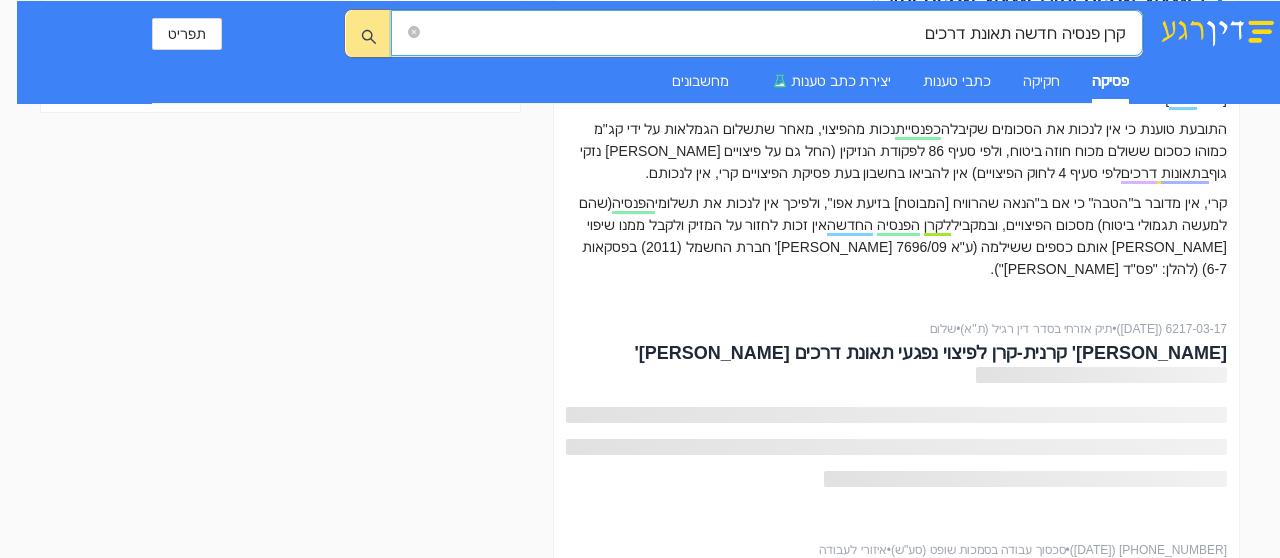scroll, scrollTop: 700, scrollLeft: 0, axis: vertical 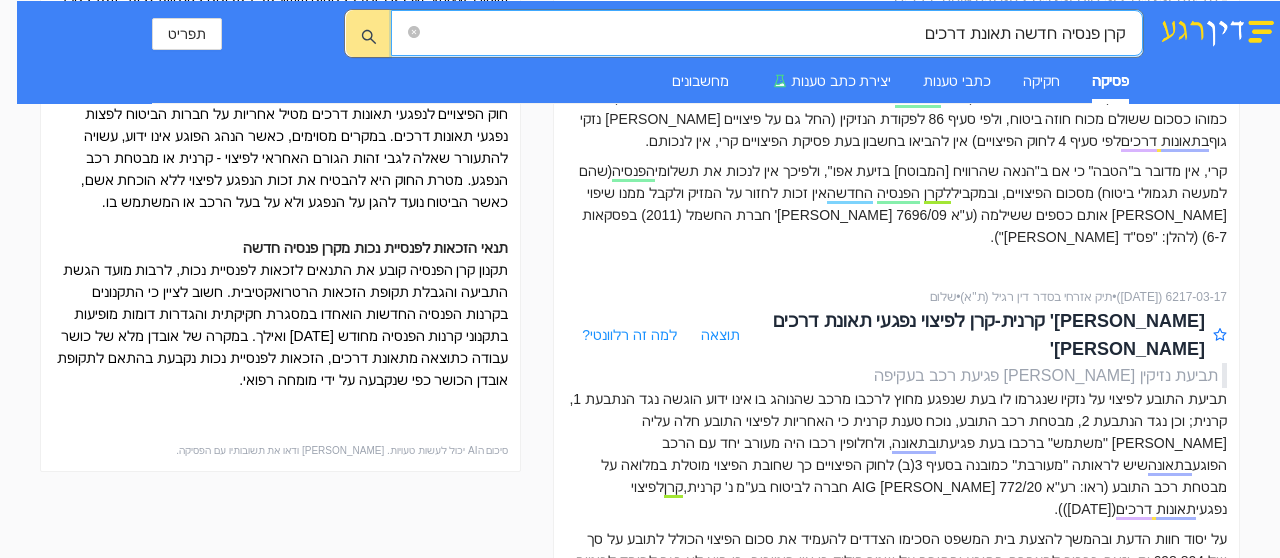 click on "תביעת נזיקין בגין פגיעת רכב בעקיפה" at bounding box center (892, 375) 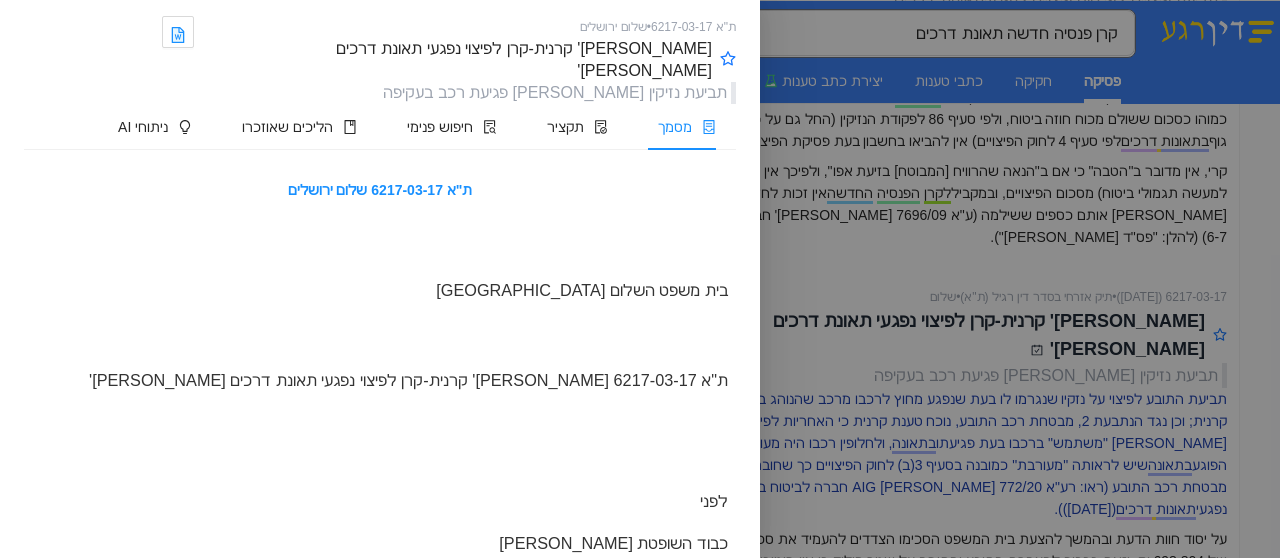 click at bounding box center [640, 279] 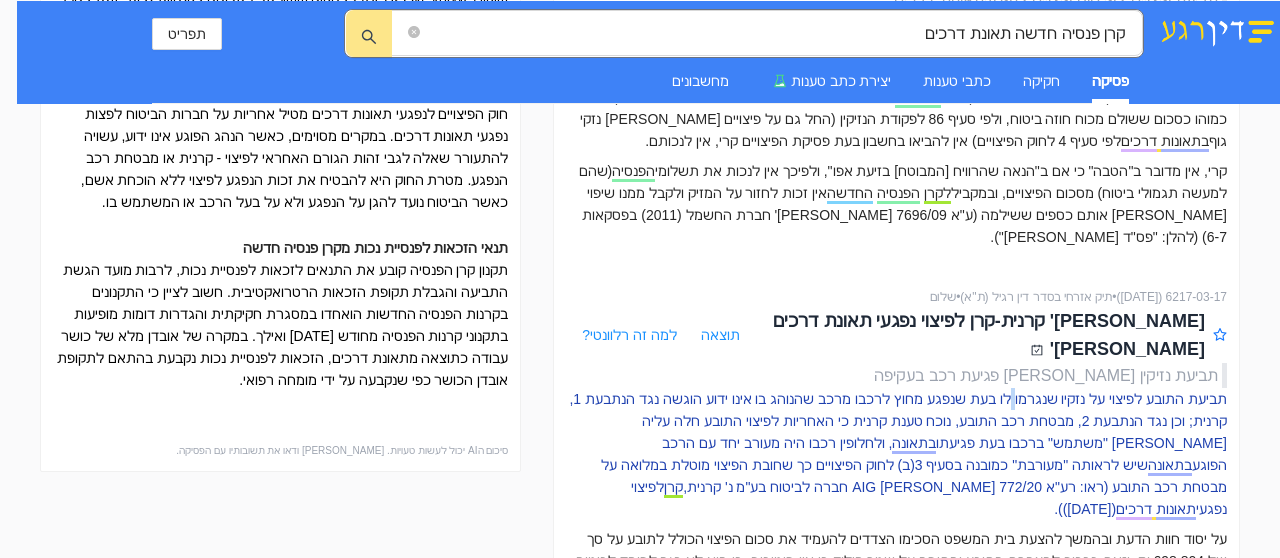 click on "תביעת התובע לפיצוי על נזקיו שנגרמו לו בעת שנפגע מחוץ לרכבו מרכב שהנוהג בו אינו ידוע הוגשה נגד הנתבעת 1, קרנית; וכן נגד הנתבעת 2, מבטחת רכב התובע, נוכח טענת קרנית כי האחריות לפיצוי התובע חלה עליה בהיות התובע "משתמש" ברכבו בעת פגיעתו  בתאונה , ולחלופין רכבו היה מעורב יחד עם הרכב הפוגע  בתאונה  שיש לראותה "מעורבת" כמובנה בסעיף 3(ב) לחוק הפיצויים כך שחובת הפיצוי מוטלת במלואה על מבטחת רכב התובע (ראו: רע"א 772/20 AIG ישראל חברה לביטוח בע"מ נ' קרנית,  קרן  לפיצוי נפגעי  תאונות   דרכים  (1.6.2020))." at bounding box center [896, 454] 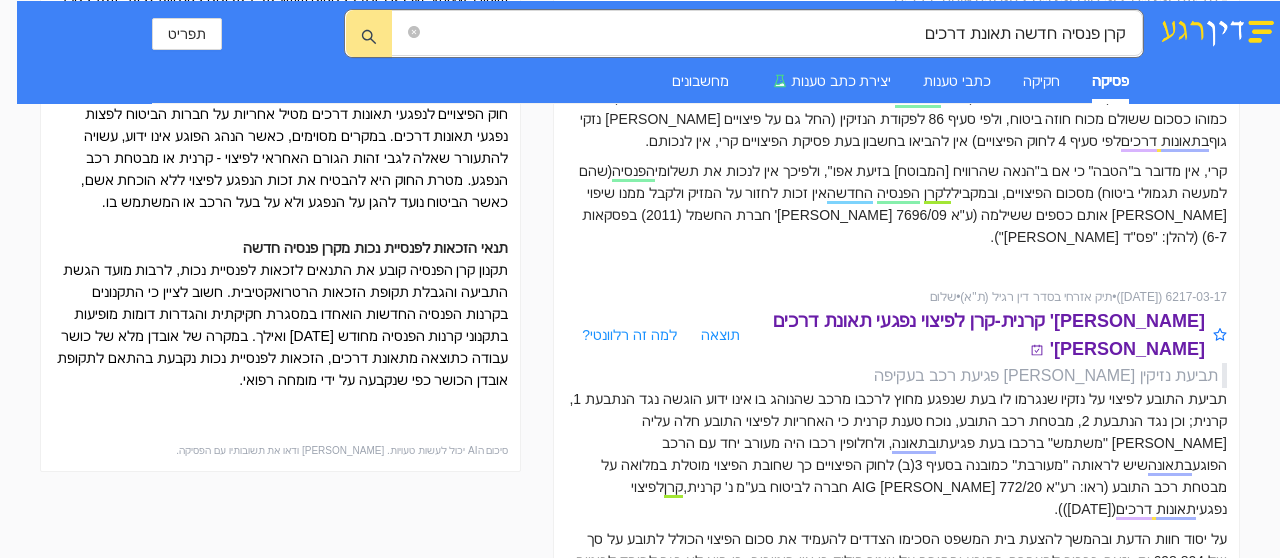 click on "פלוני נ' קרנית-קרן לפיצוי נפגעי תאונת דרכים ואח'" at bounding box center (972, 335) 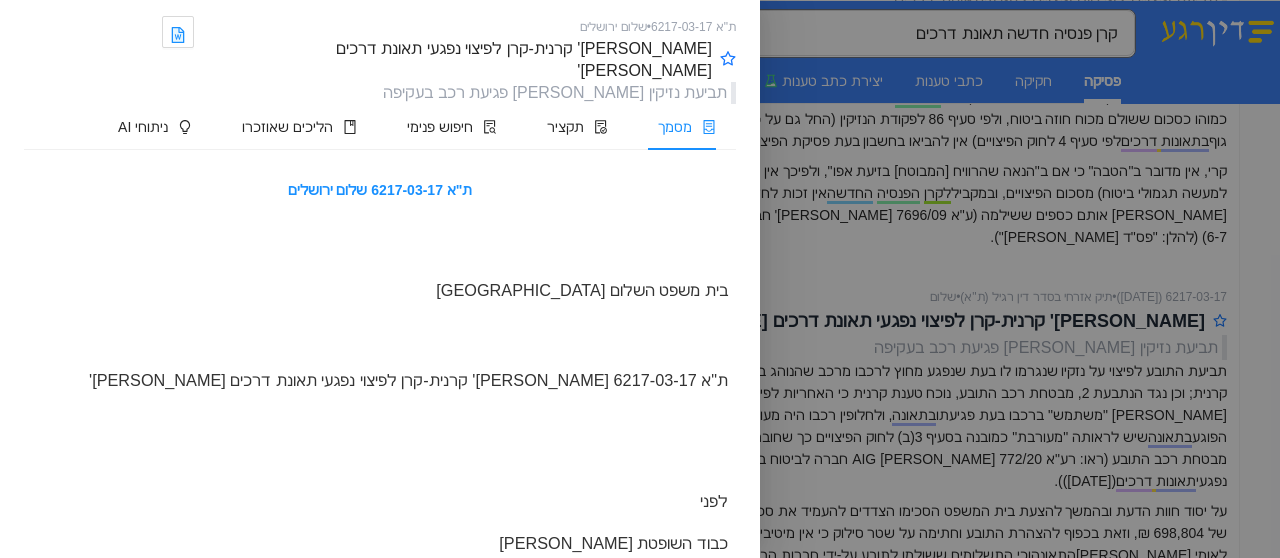 click on "מסמך" at bounding box center (675, 127) 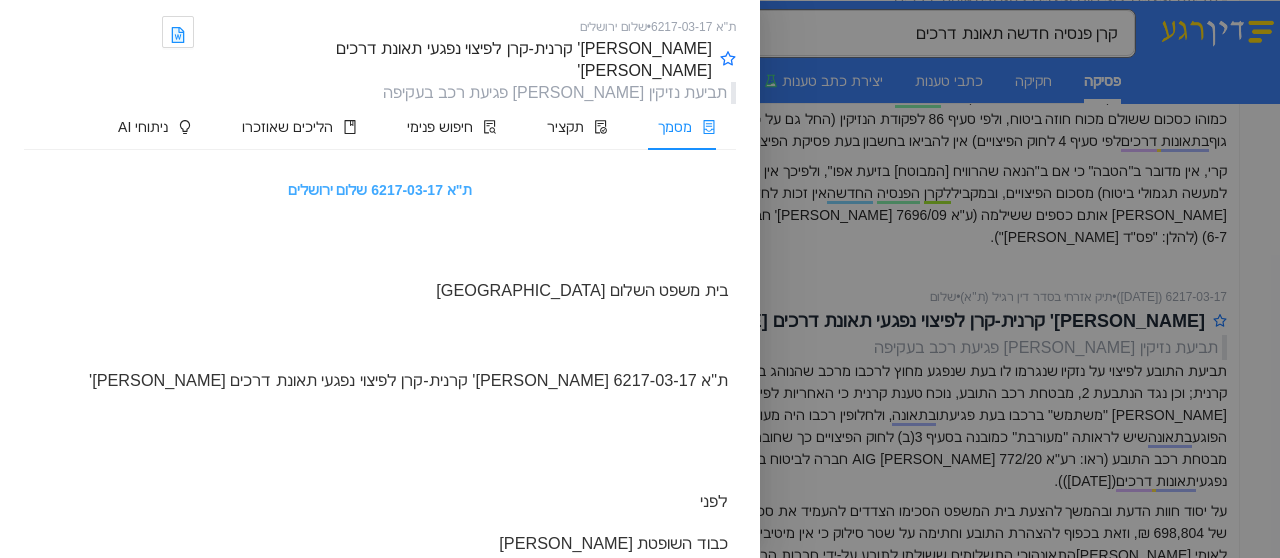 click on "ת"א   6217-03-17   שלום ירושלים" at bounding box center (380, 190) 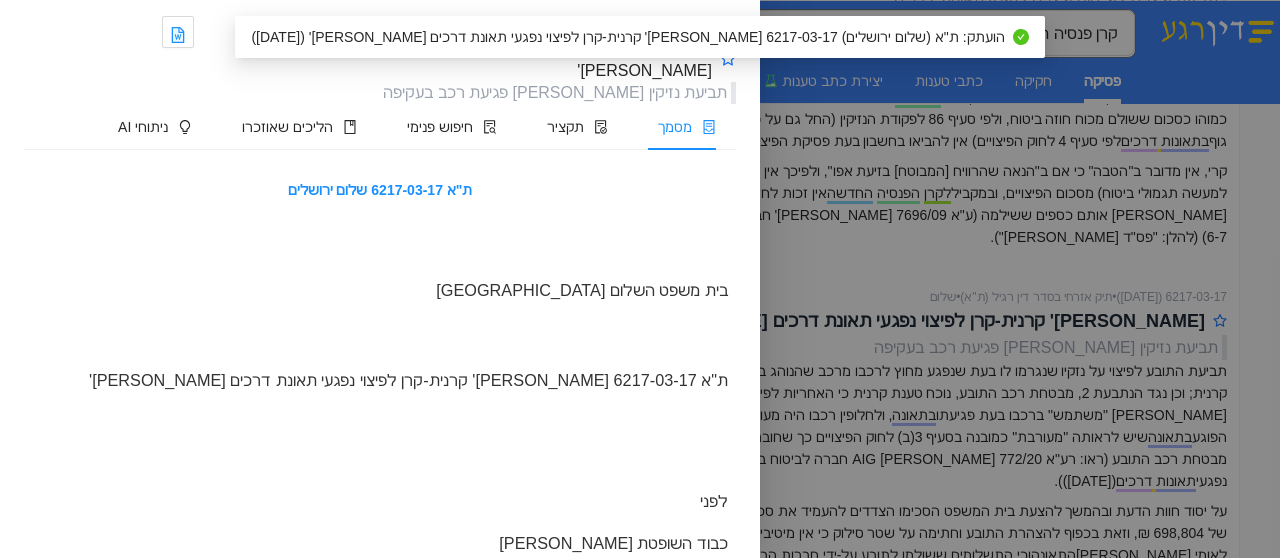 click at bounding box center (380, 246) 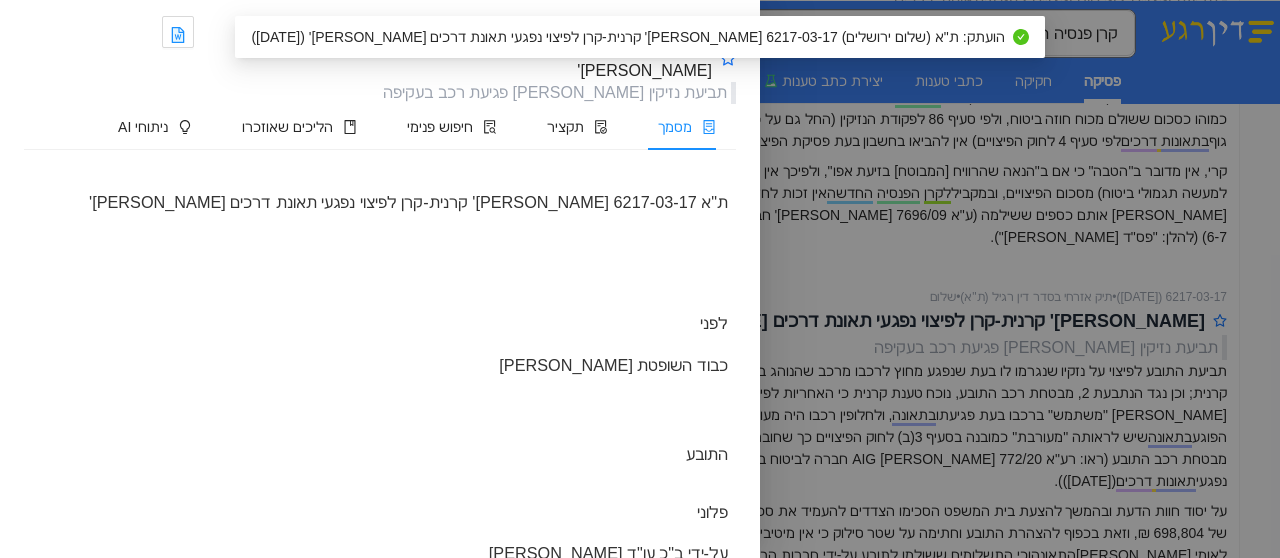scroll, scrollTop: 100, scrollLeft: 0, axis: vertical 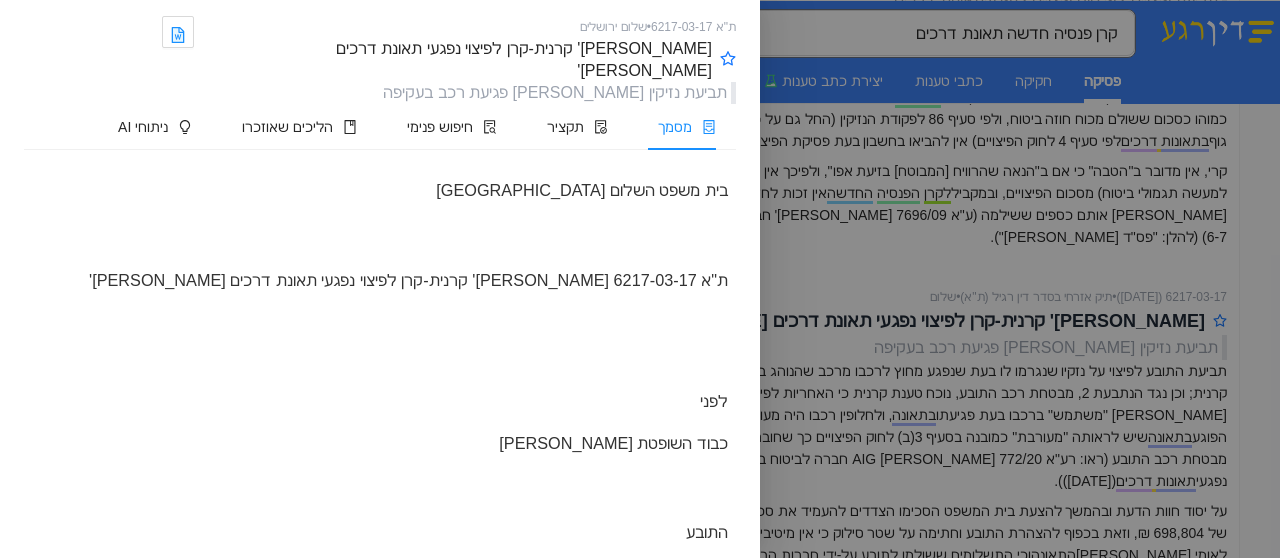 click at bounding box center [380, 146] 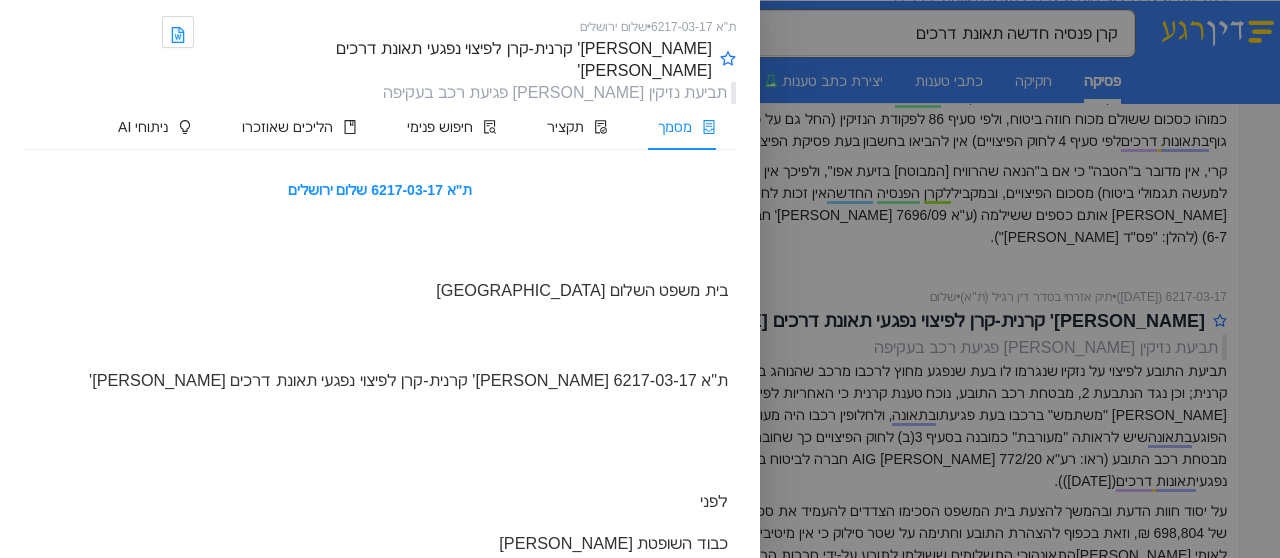click on "תביעת נזיקין בגין פגיעת רכב בעקיפה" at bounding box center (469, 93) 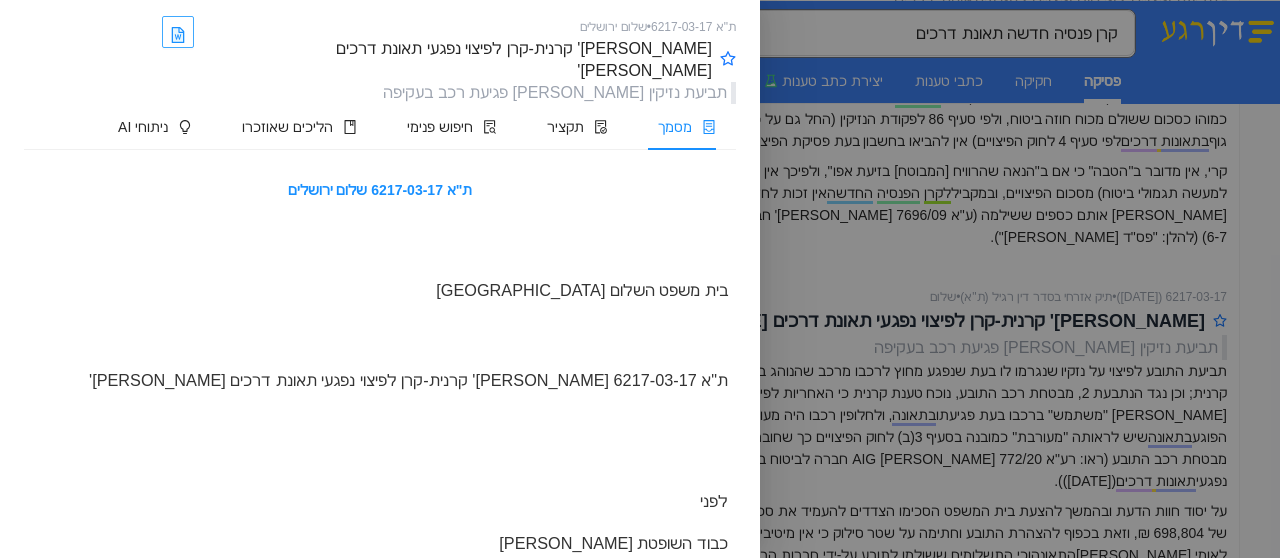 click at bounding box center (178, 32) 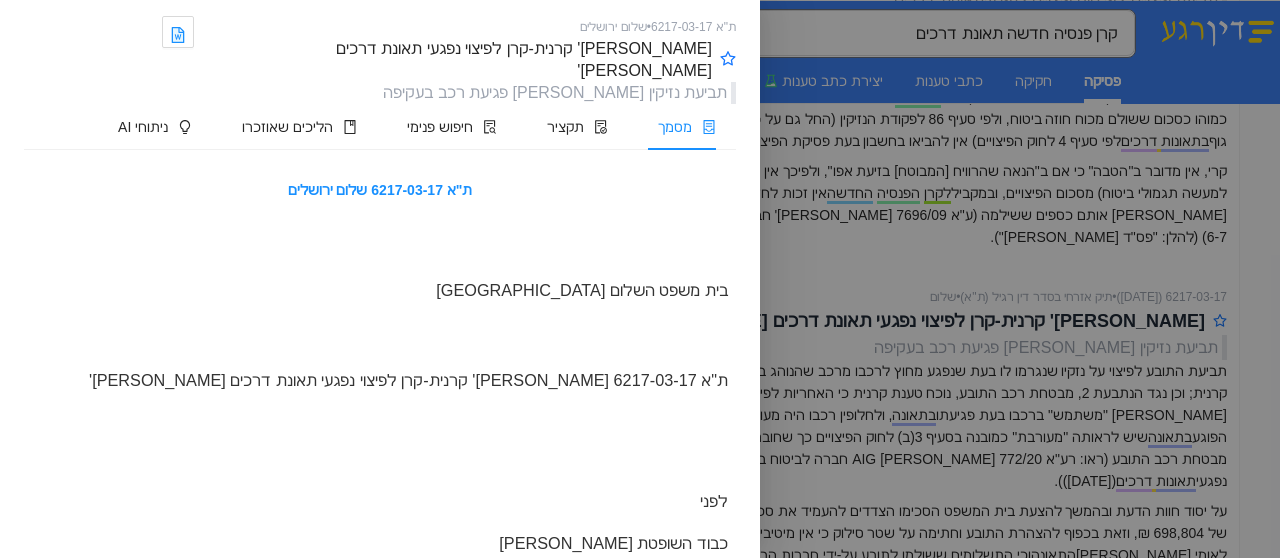 click at bounding box center [640, 279] 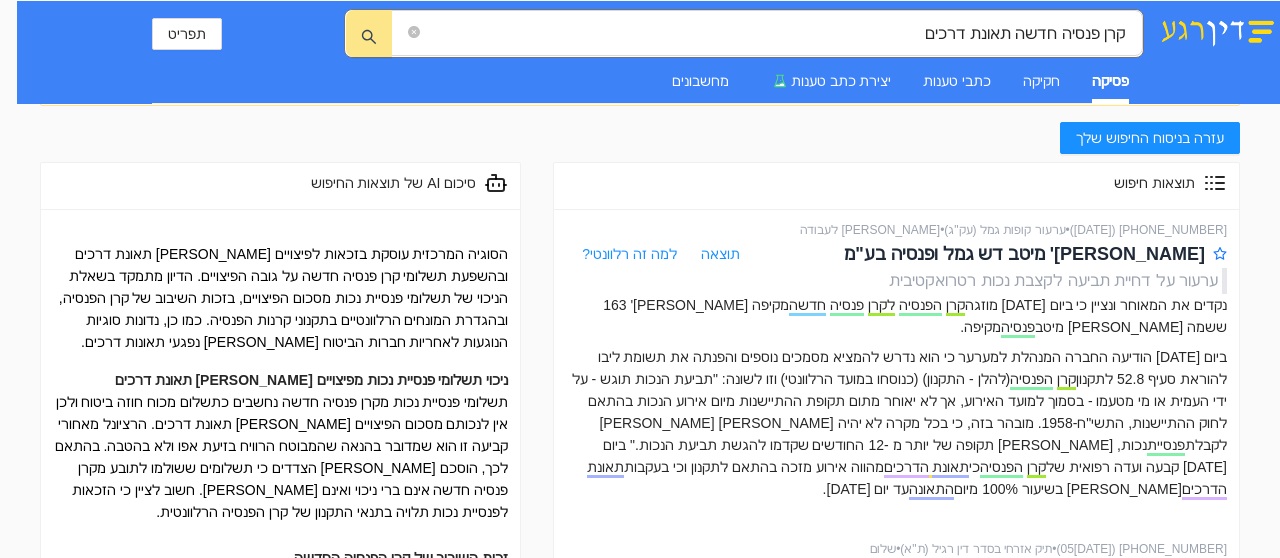 scroll, scrollTop: 0, scrollLeft: 0, axis: both 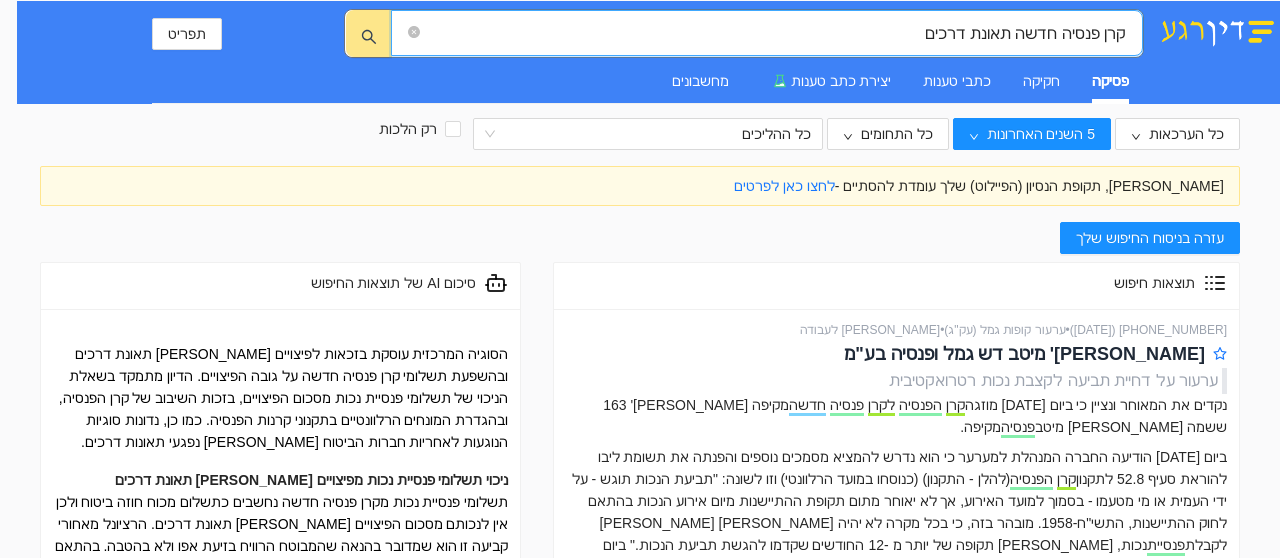 drag, startPoint x: 871, startPoint y: 30, endPoint x: 1279, endPoint y: 3, distance: 408.8924 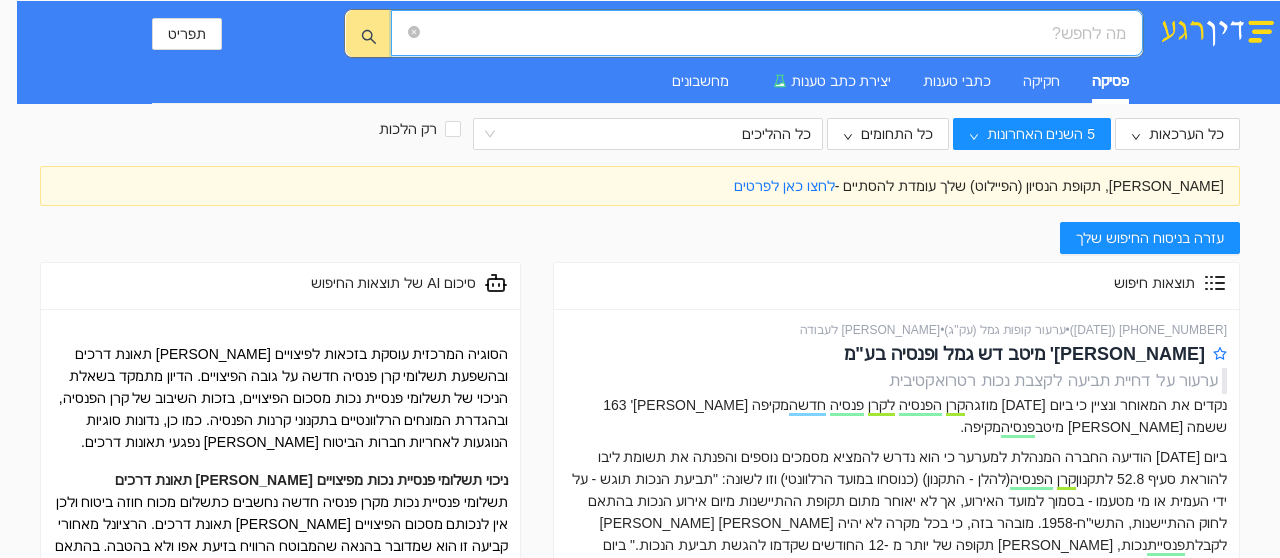 scroll, scrollTop: 0, scrollLeft: -34, axis: horizontal 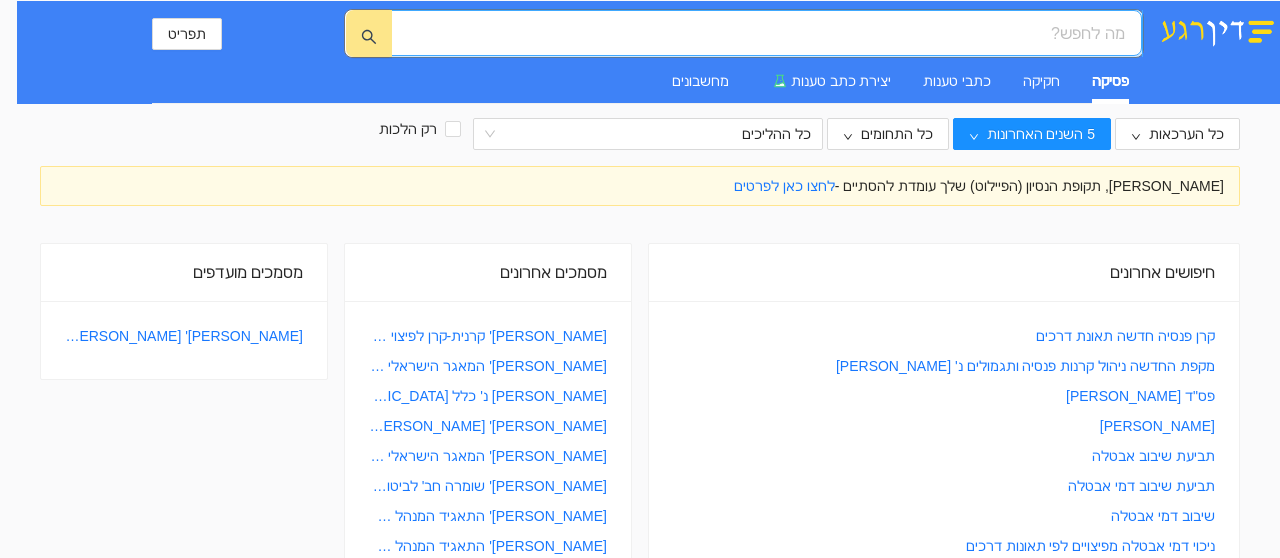 click at bounding box center (774, 33) 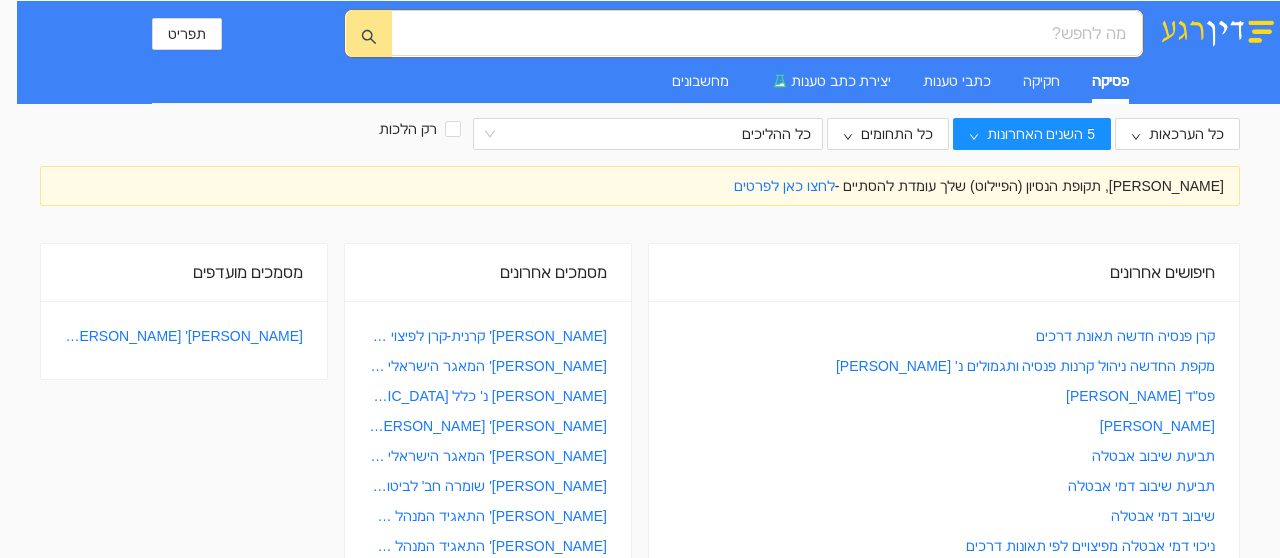 click on "פסיקה" at bounding box center [1110, 81] 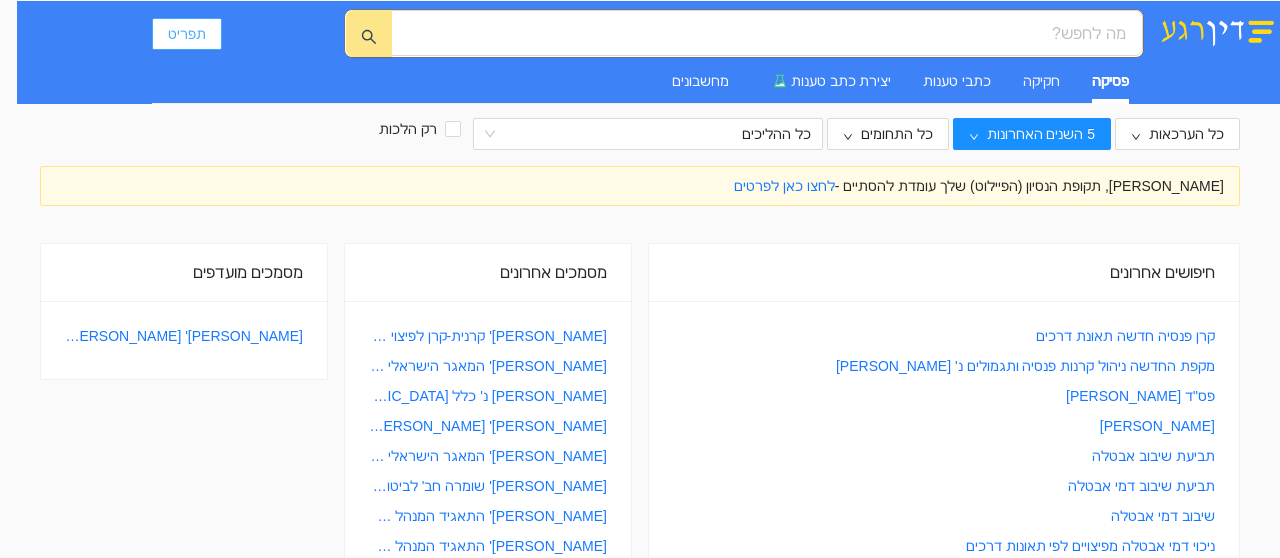 click on "תפריט" at bounding box center (187, 34) 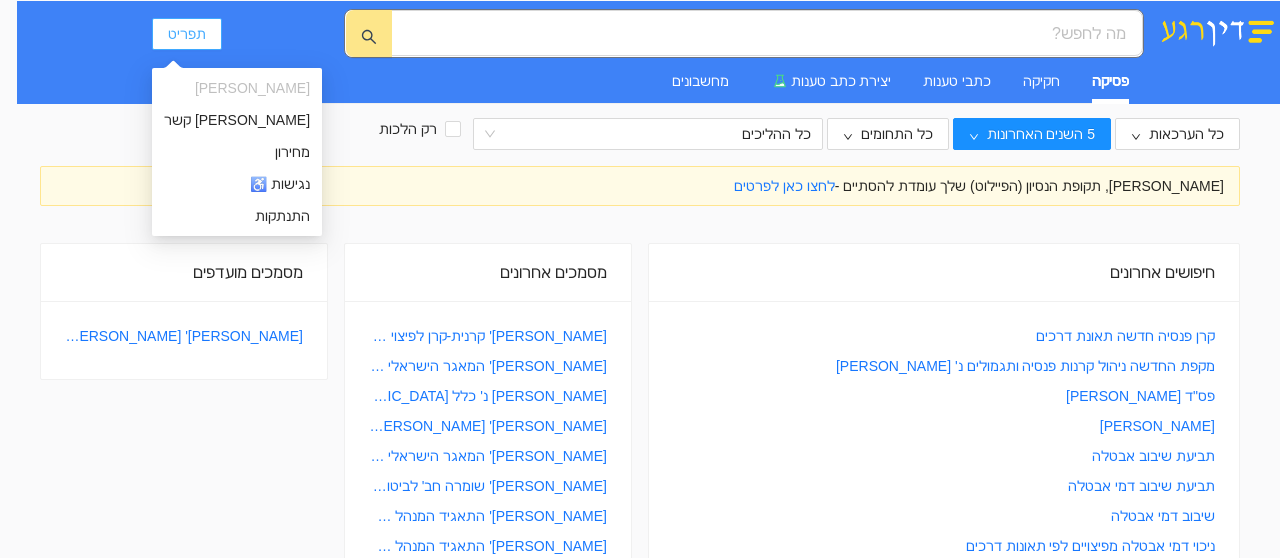 click on "תפריט" at bounding box center [187, 34] 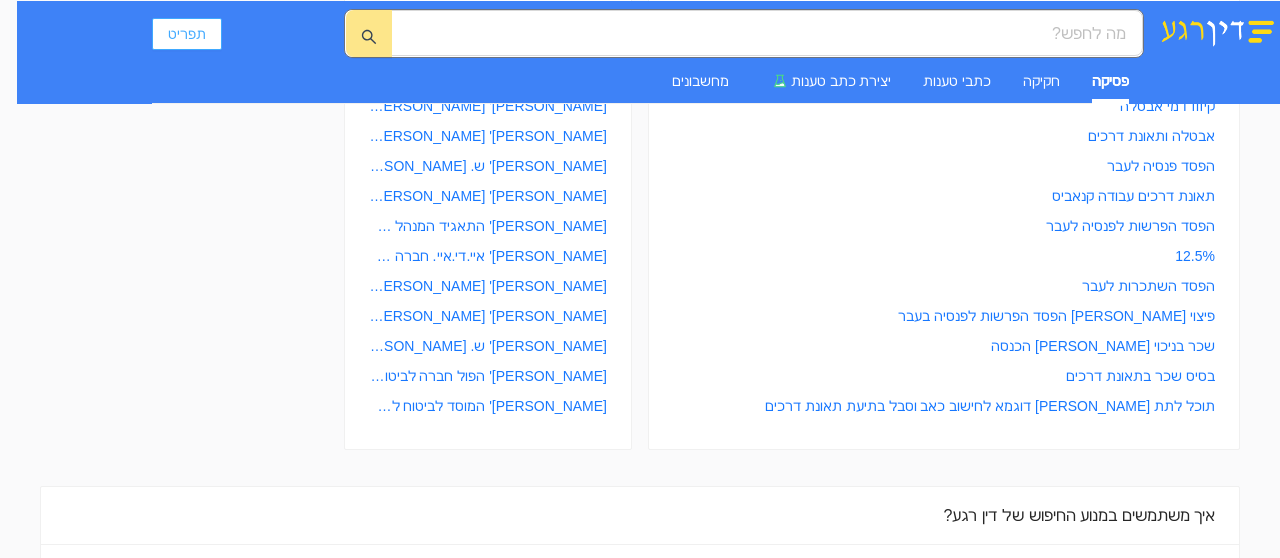 scroll, scrollTop: 100, scrollLeft: 0, axis: vertical 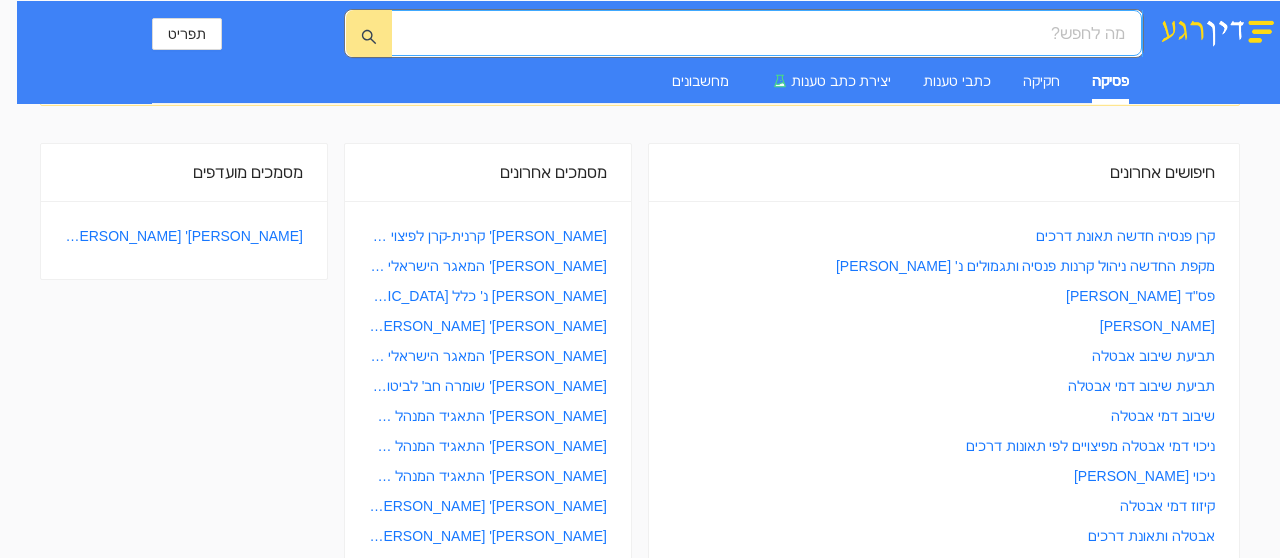 click at bounding box center [774, 33] 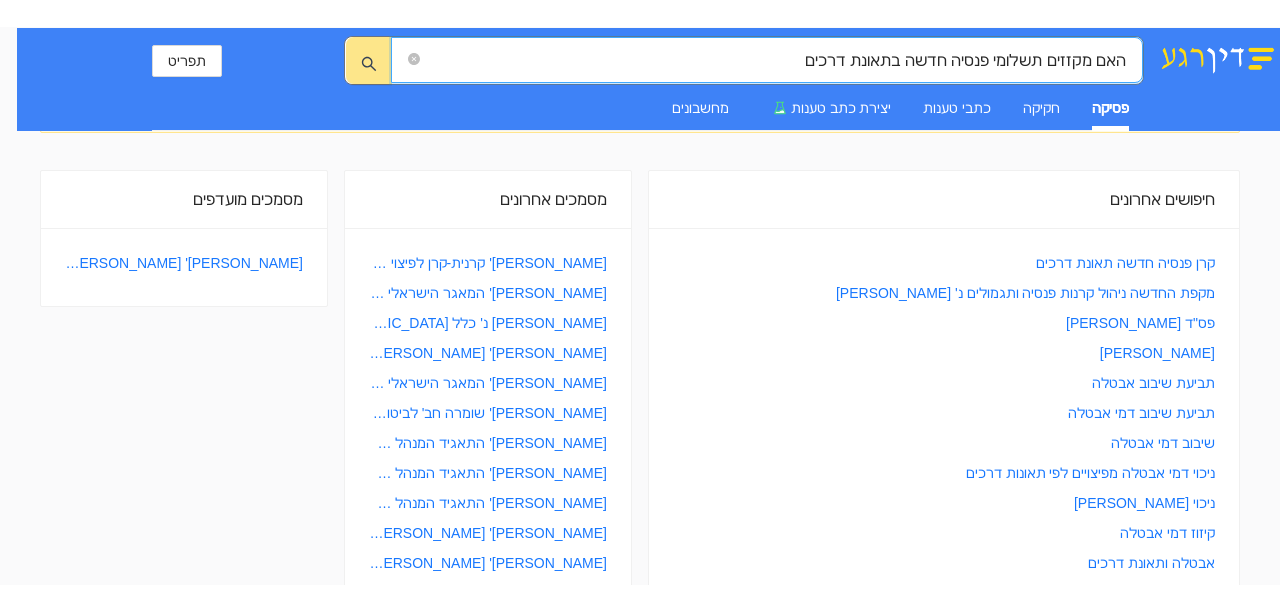 scroll, scrollTop: 0, scrollLeft: 0, axis: both 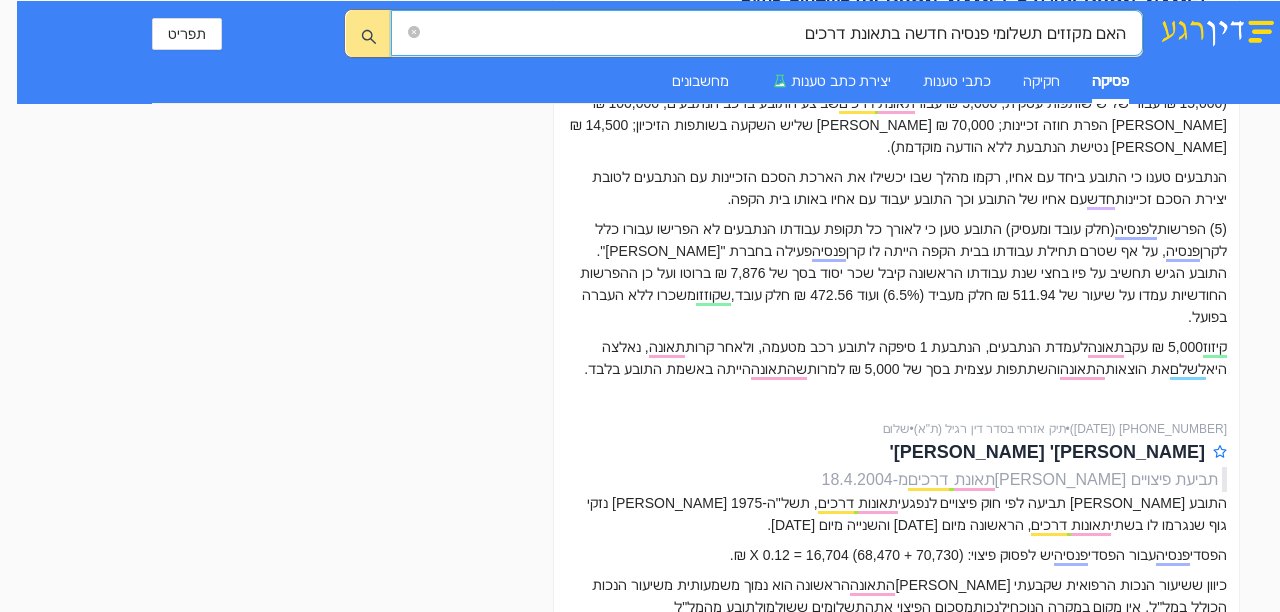 drag, startPoint x: 753, startPoint y: 30, endPoint x: 1279, endPoint y: -15, distance: 527.9214 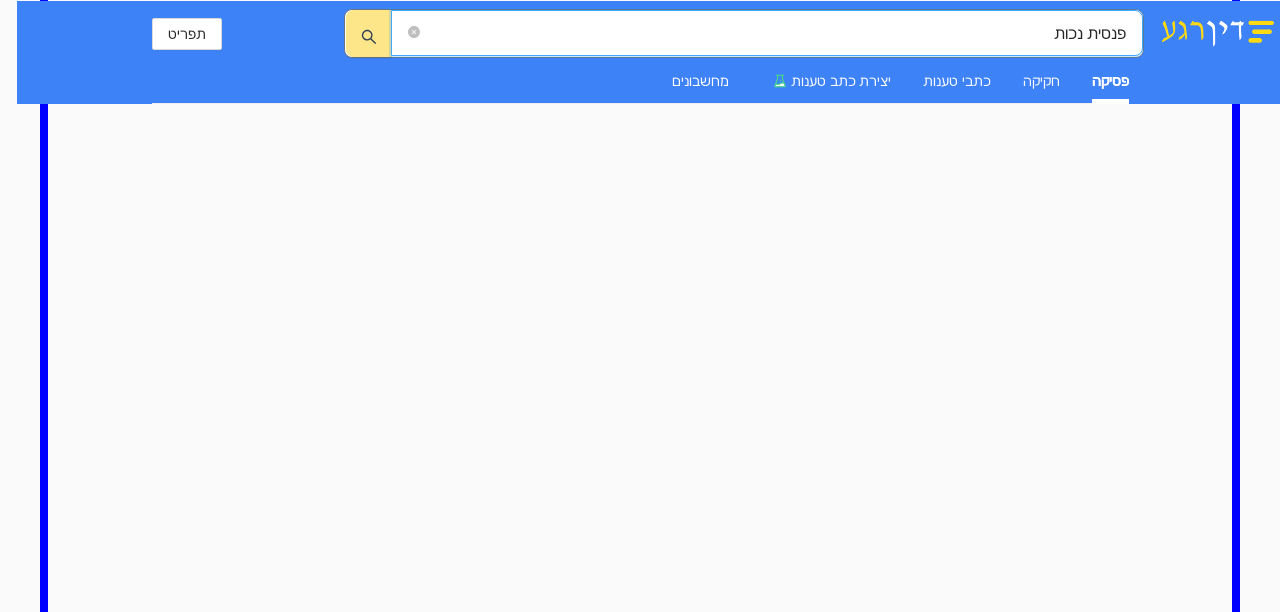 scroll, scrollTop: 0, scrollLeft: 0, axis: both 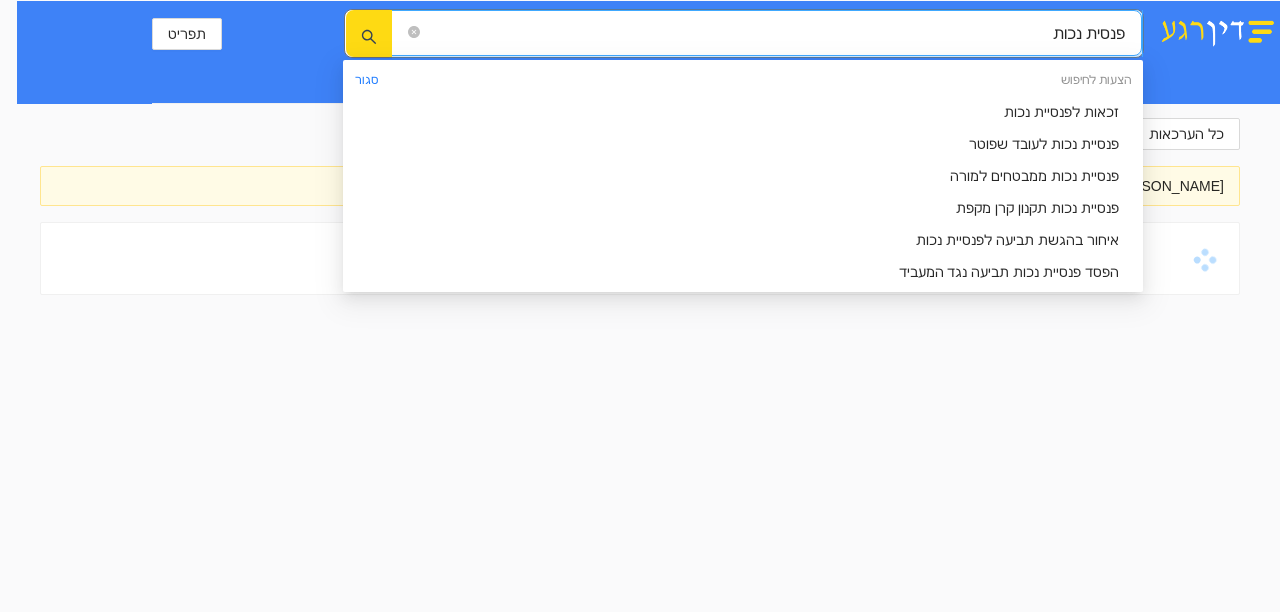 click 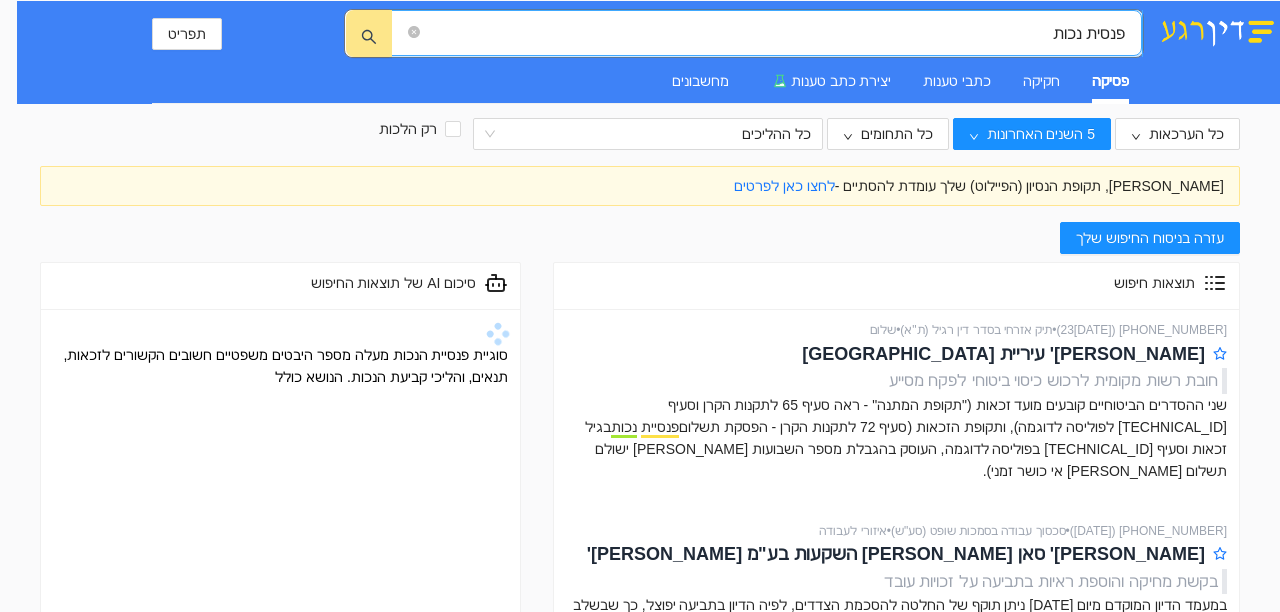click on "פנסית נכות" at bounding box center (774, 33) 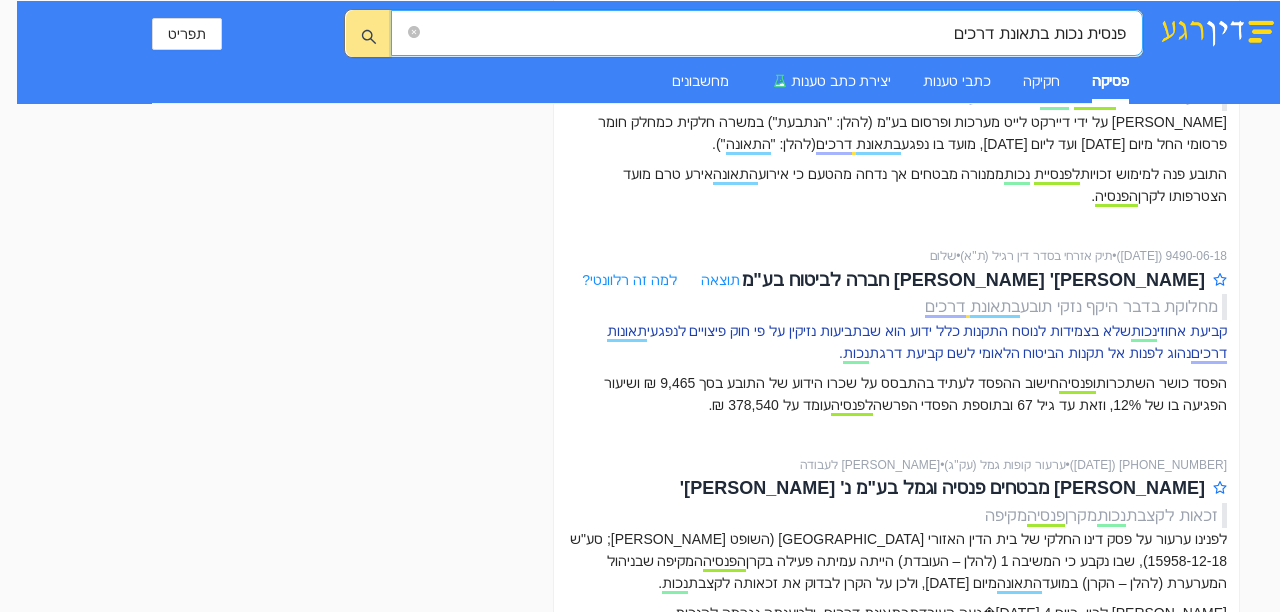 scroll, scrollTop: 1900, scrollLeft: 0, axis: vertical 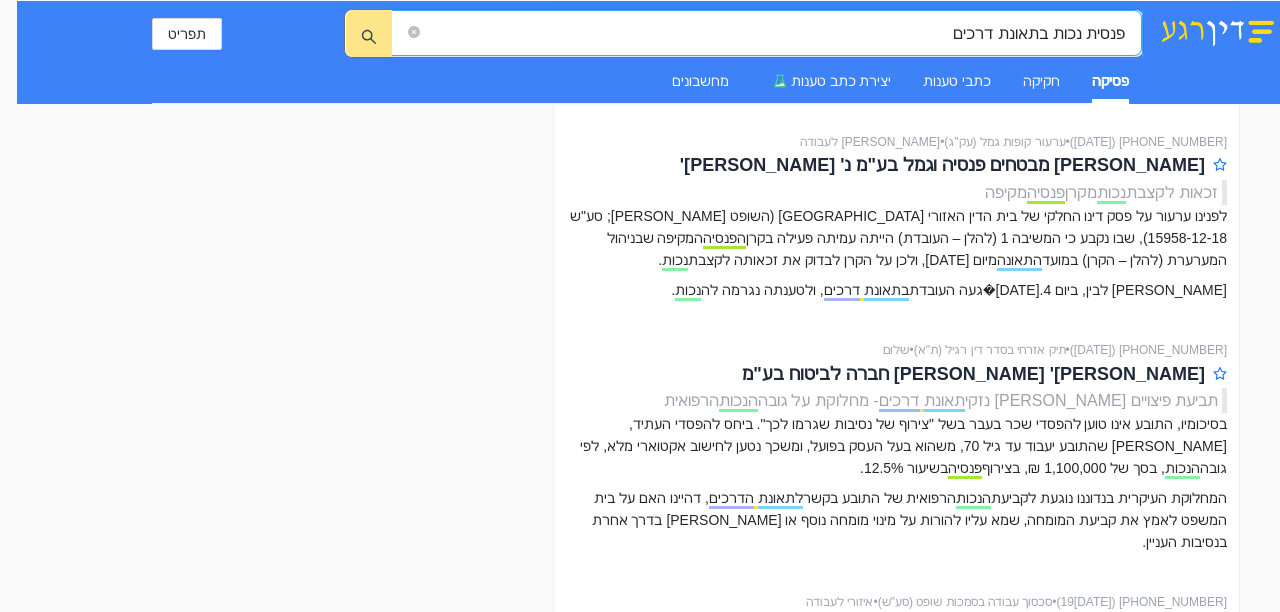 click on "פנסית נכות בתאונת דרכים" at bounding box center [774, 33] 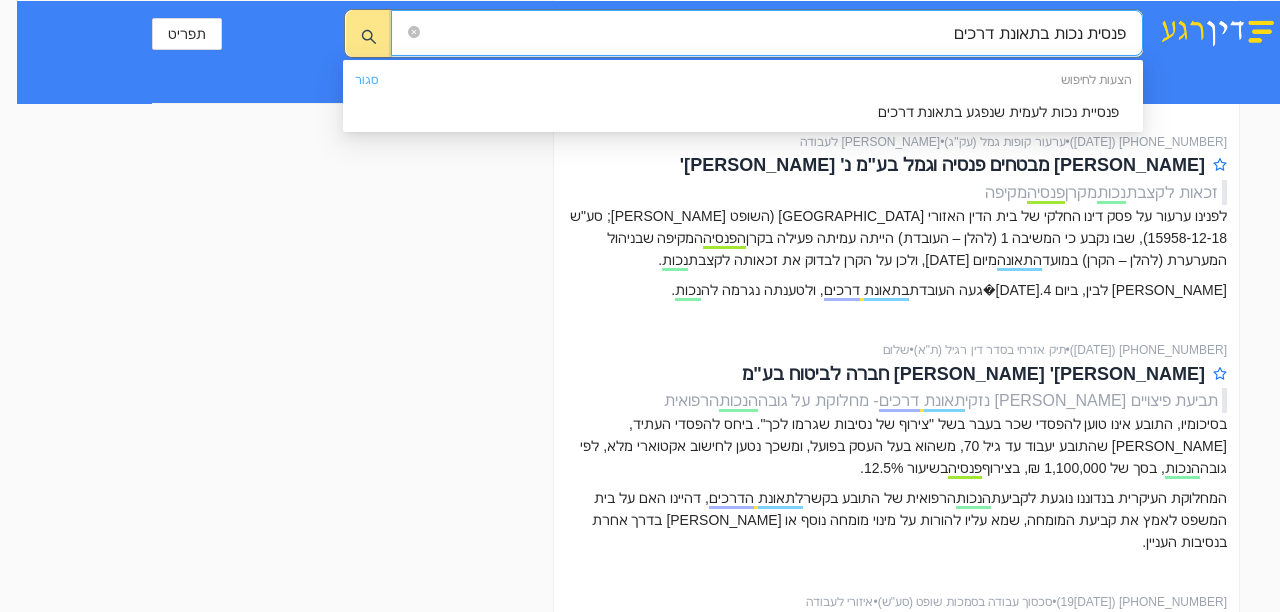 click on "סגור" at bounding box center [366, 80] 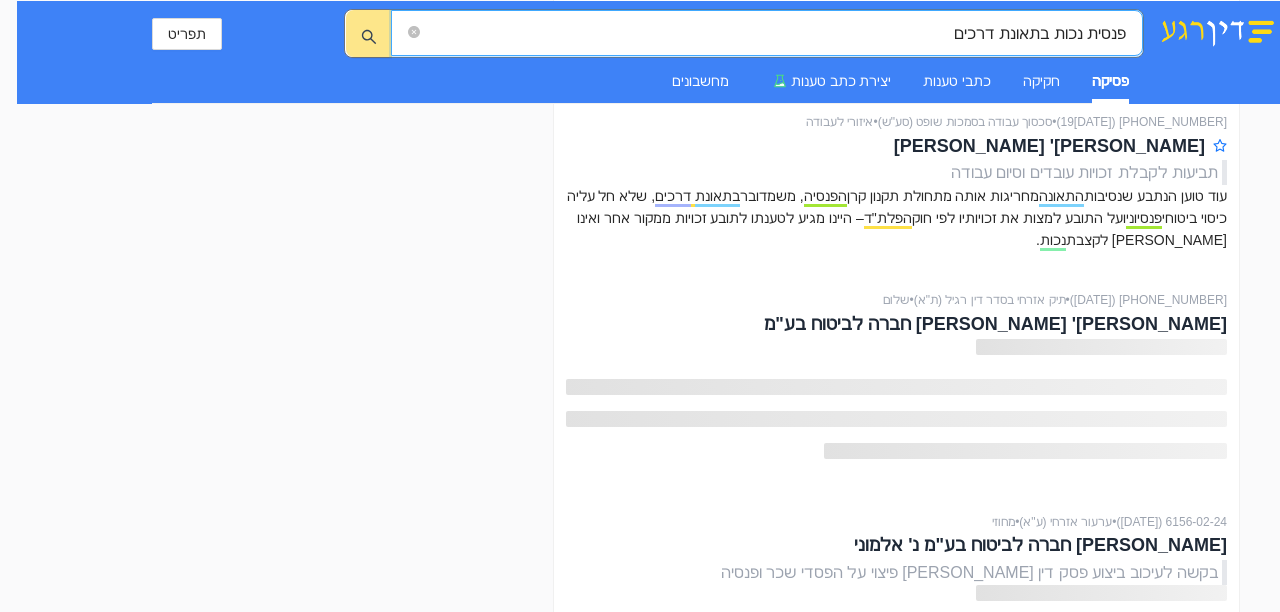scroll, scrollTop: 2400, scrollLeft: 0, axis: vertical 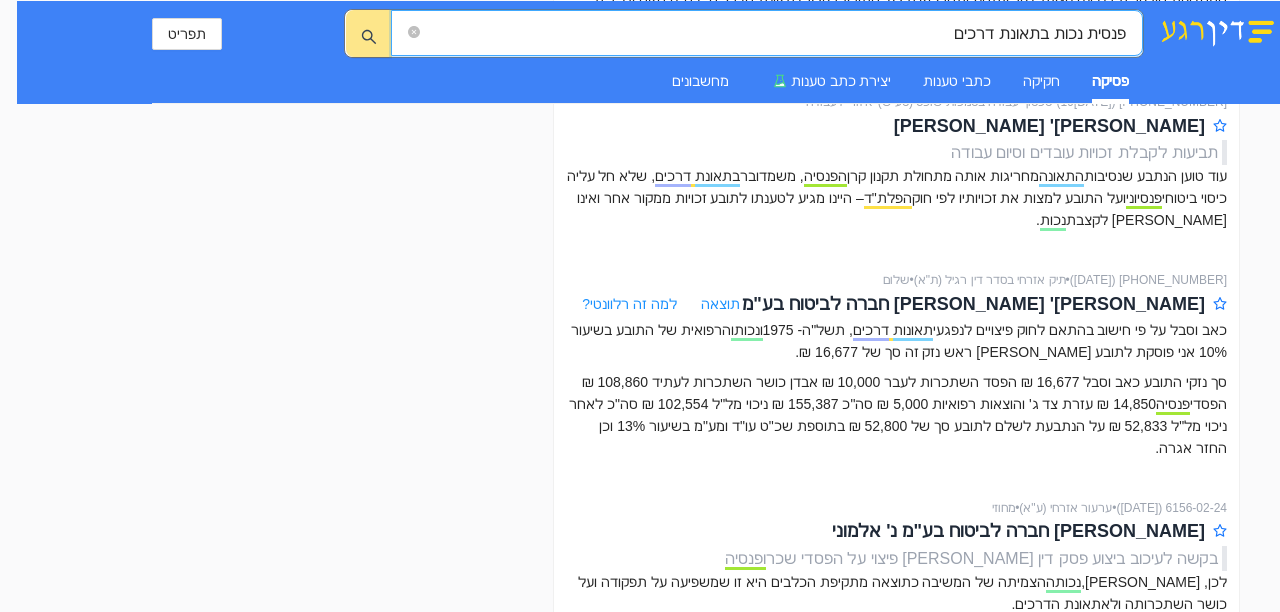 type on "פנסית נכות בתאונת דרכים" 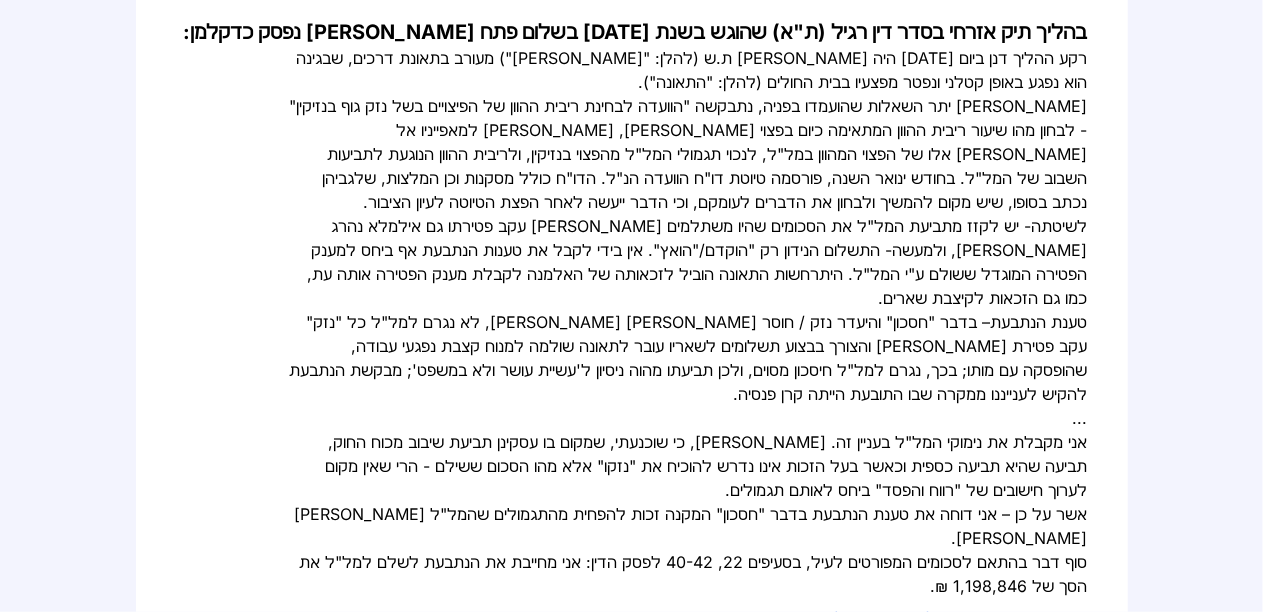 scroll, scrollTop: 500, scrollLeft: 0, axis: vertical 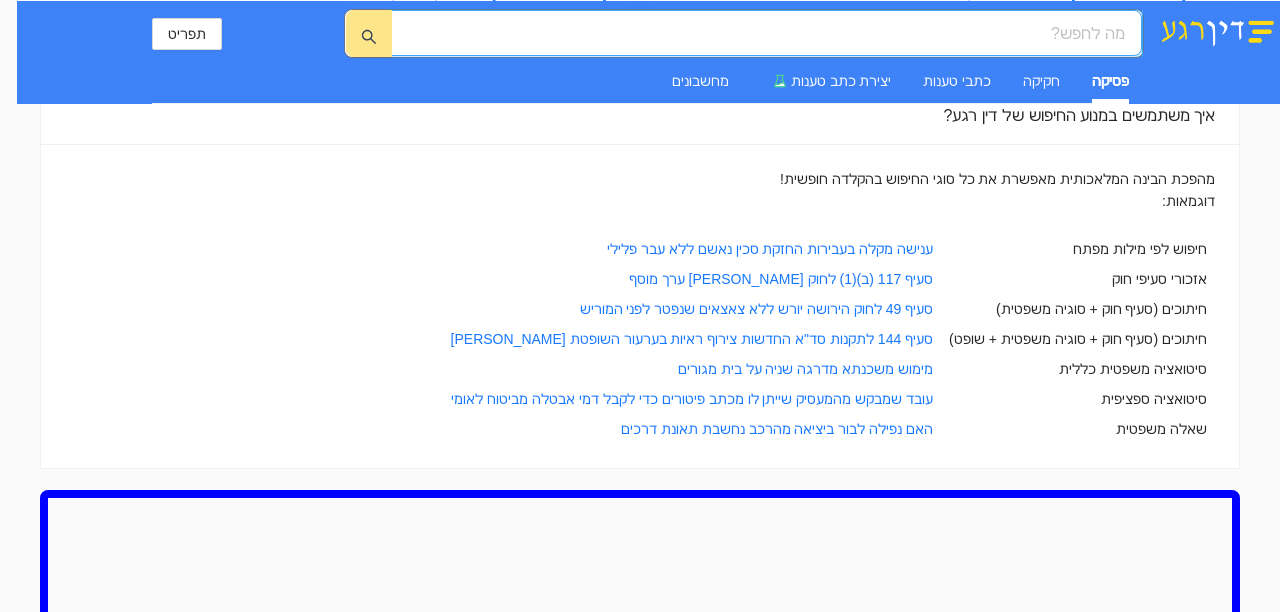 click at bounding box center (774, 33) 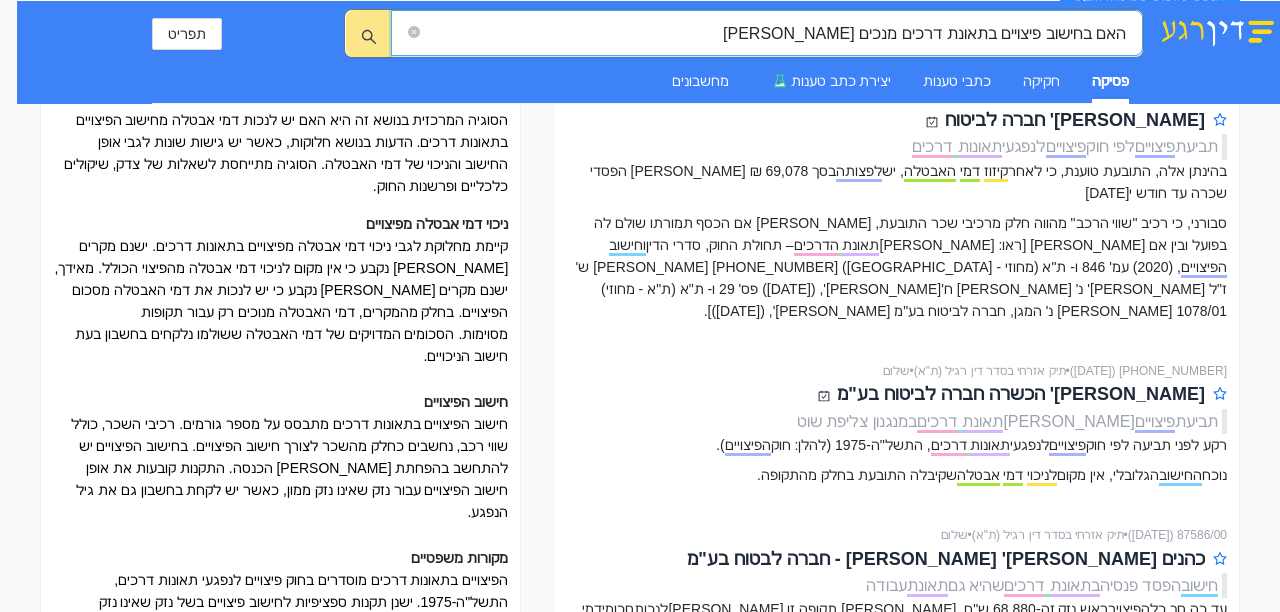 scroll, scrollTop: 200, scrollLeft: 0, axis: vertical 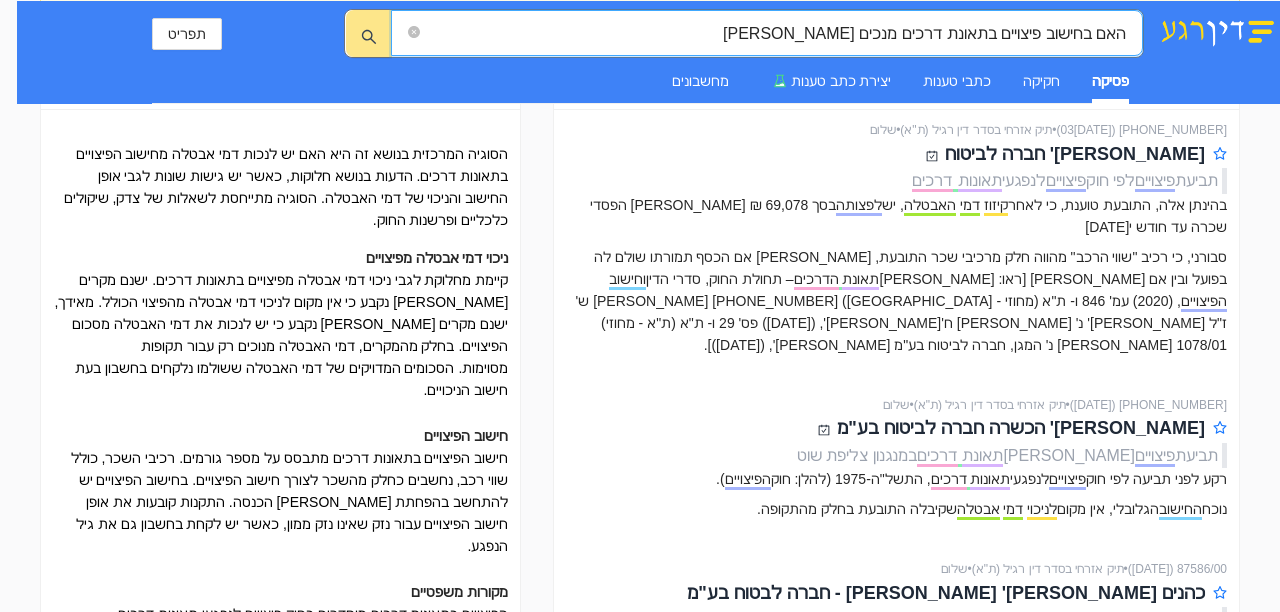 drag, startPoint x: 720, startPoint y: 34, endPoint x: 1279, endPoint y: -47, distance: 564.838 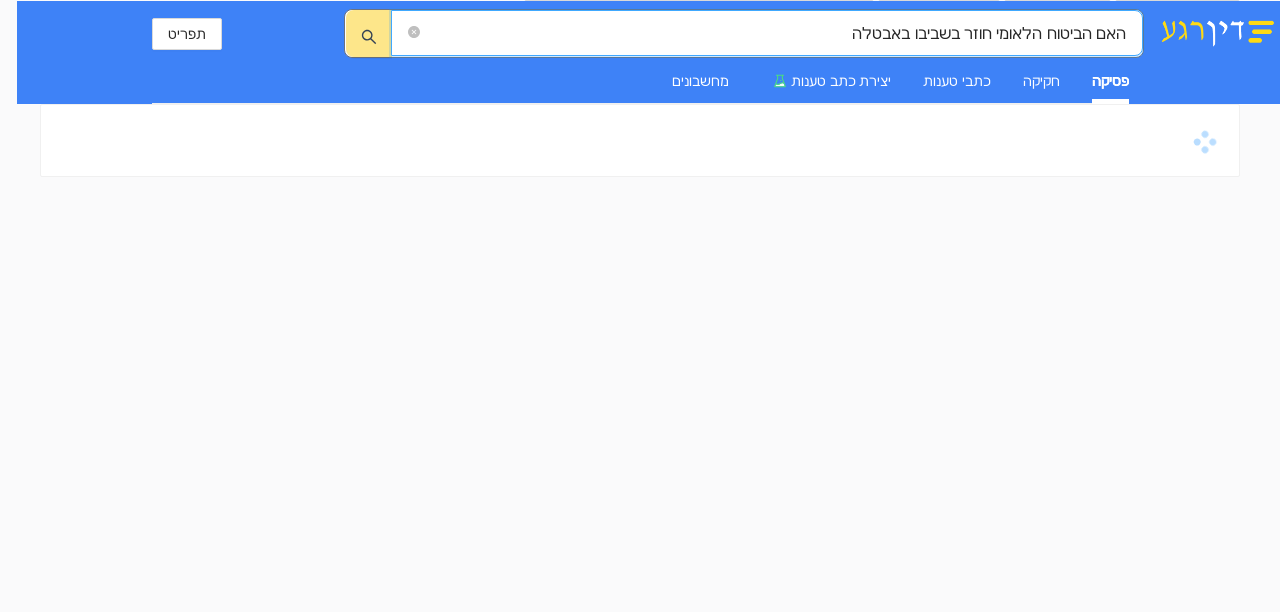 scroll, scrollTop: 0, scrollLeft: 0, axis: both 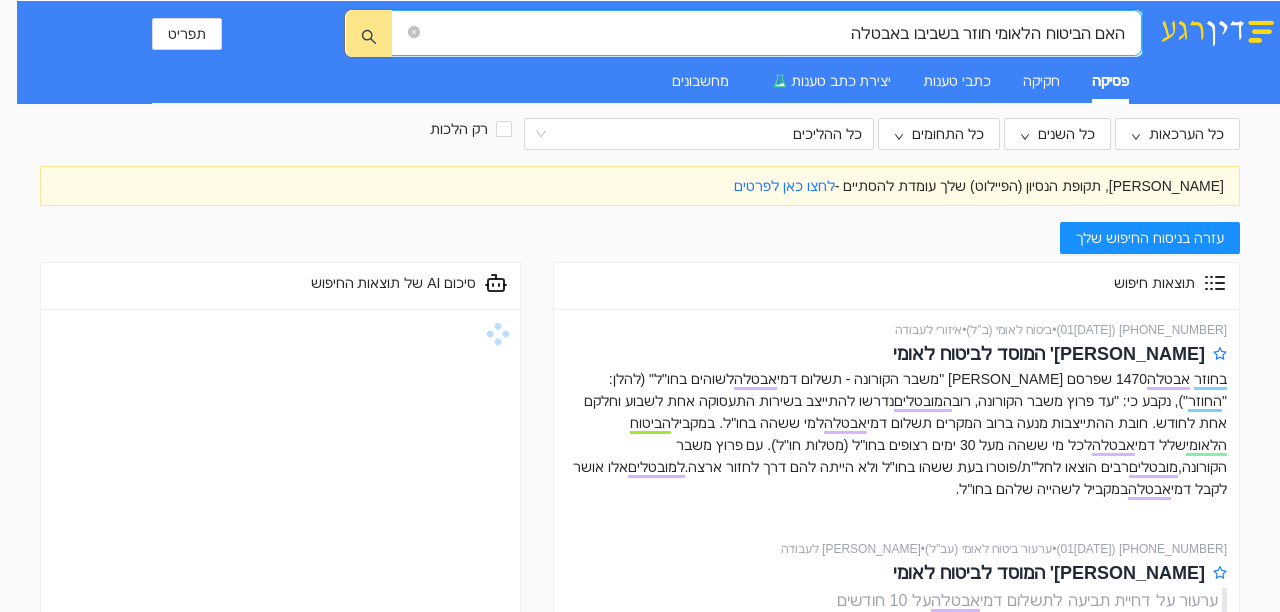 drag, startPoint x: 911, startPoint y: 34, endPoint x: 947, endPoint y: 34, distance: 36 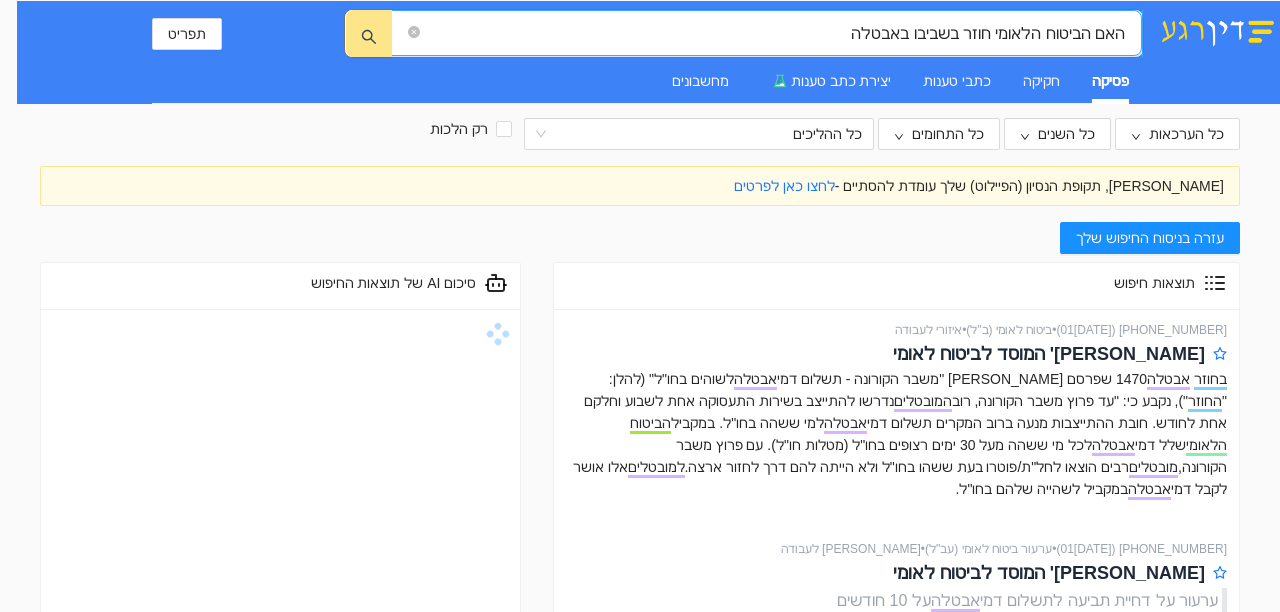 click on "האם הביטוח הלאומי חוזר בשביבו באבטלה" at bounding box center (774, 33) 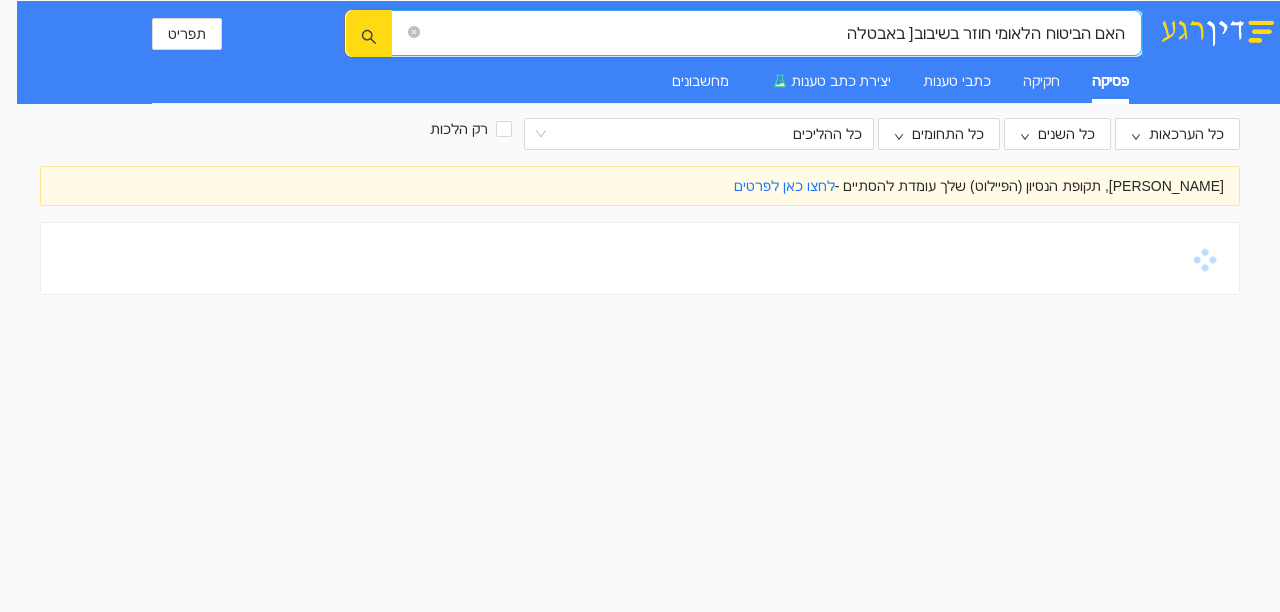 click at bounding box center [369, 33] 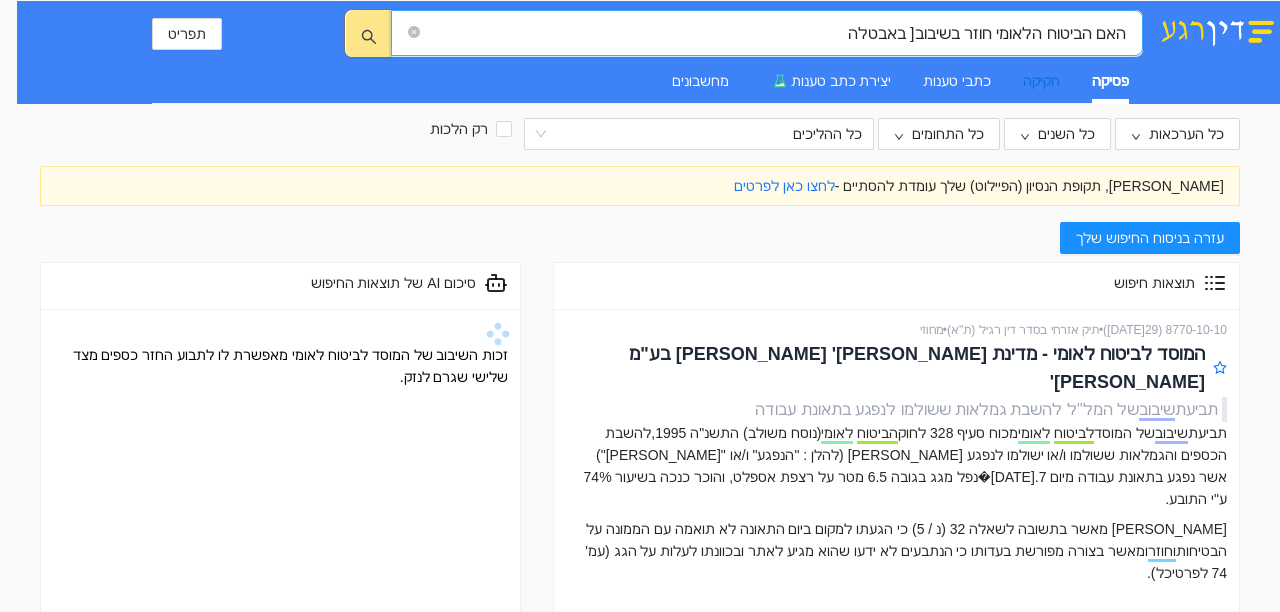 click on "חקיקה" at bounding box center [1041, 81] 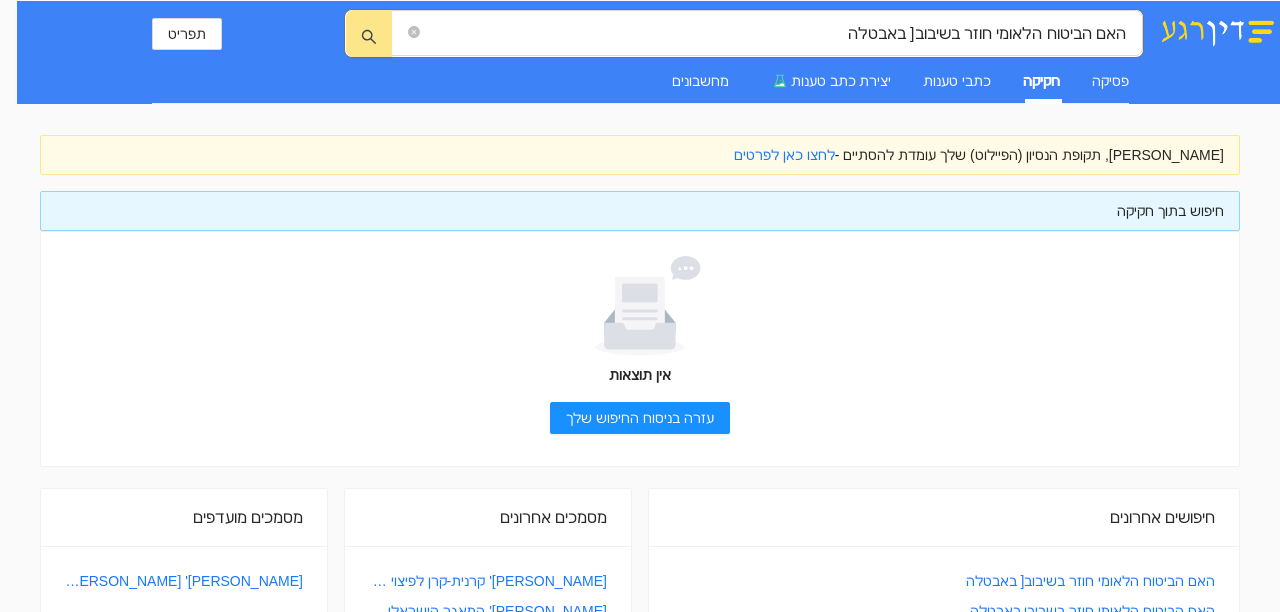 click on "חיפוש בתוך חקיקה" at bounding box center (640, 211) 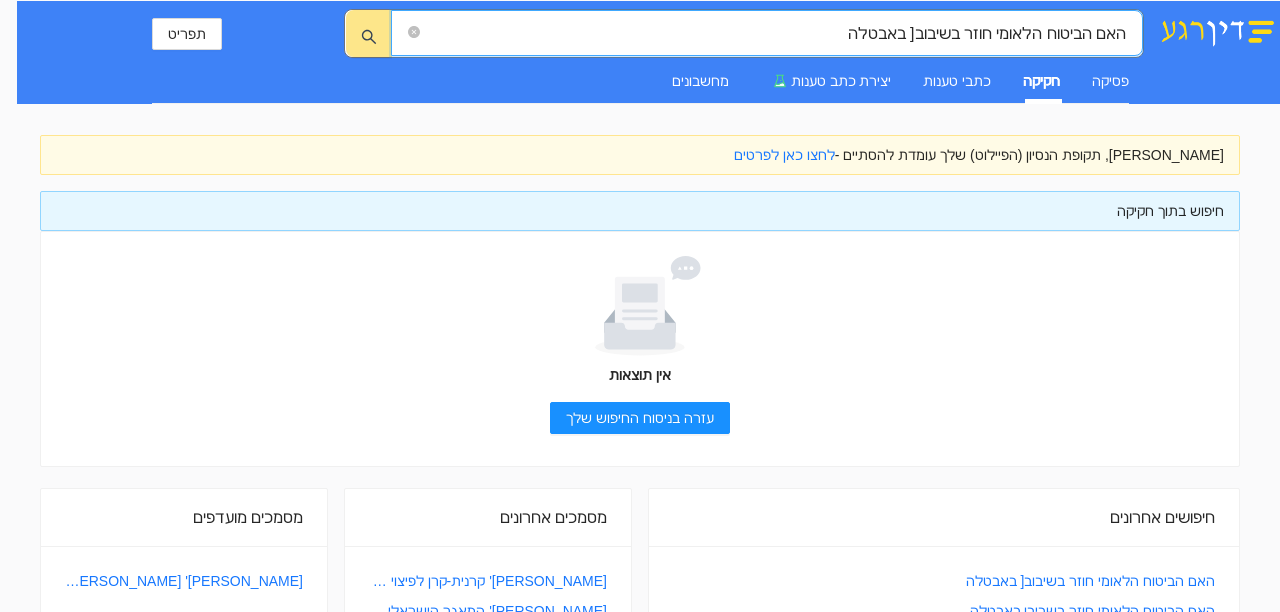 drag, startPoint x: 966, startPoint y: 34, endPoint x: 1279, endPoint y: -30, distance: 319.47614 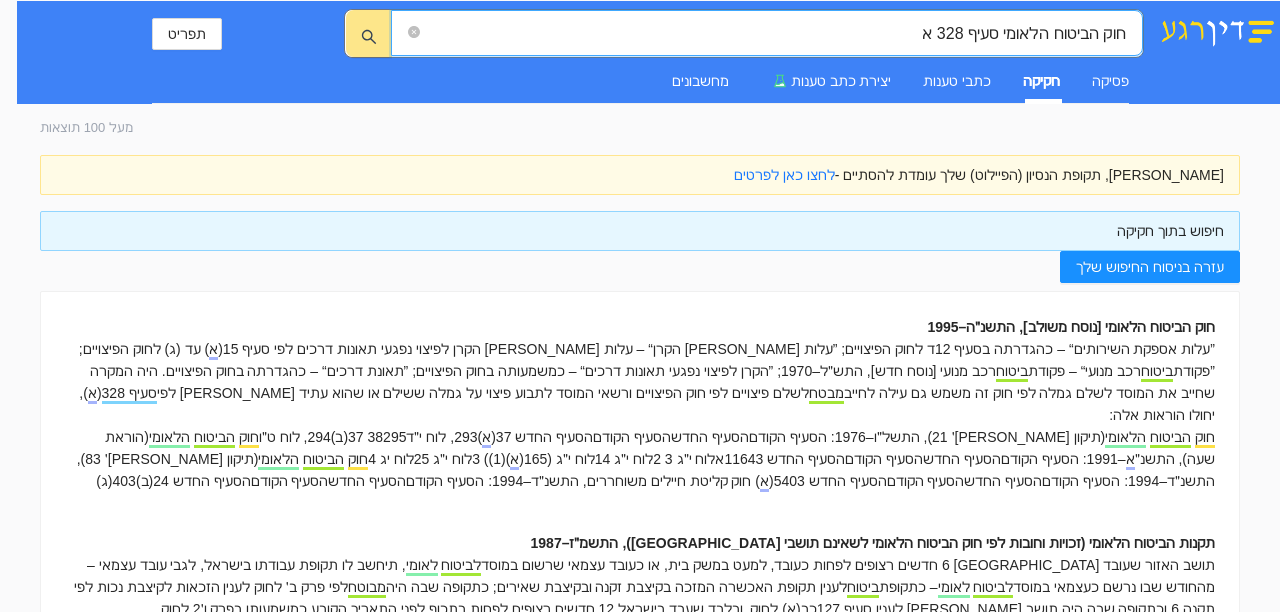 drag, startPoint x: 895, startPoint y: 24, endPoint x: 1197, endPoint y: 17, distance: 302.08112 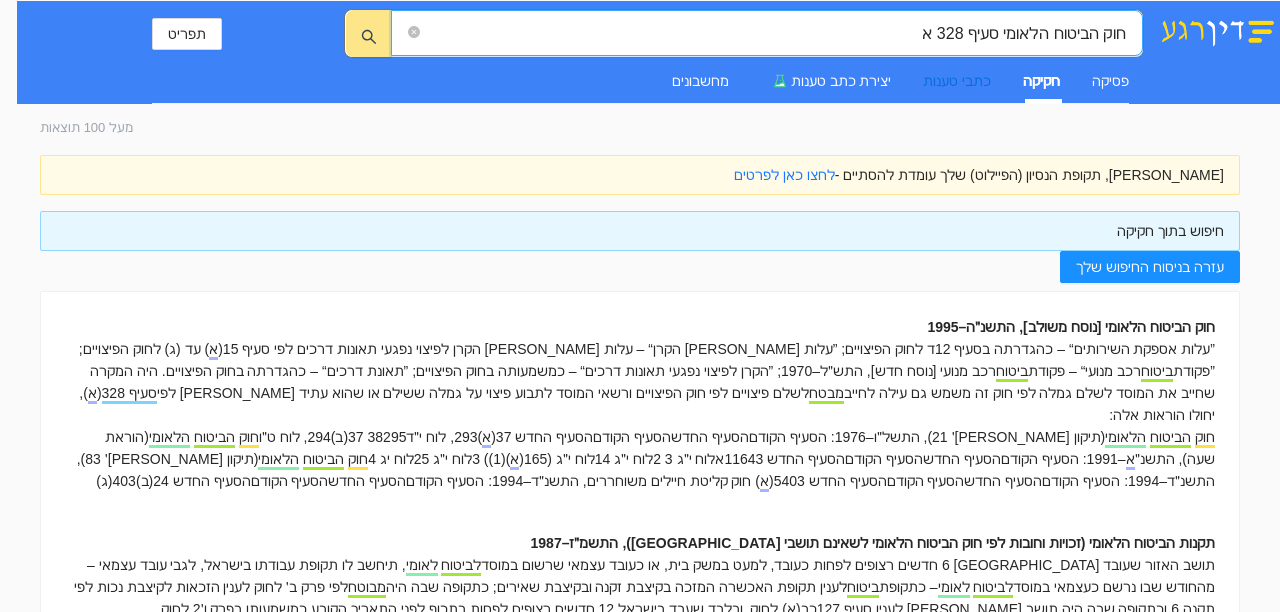 click on "כתבי טענות" at bounding box center [957, 81] 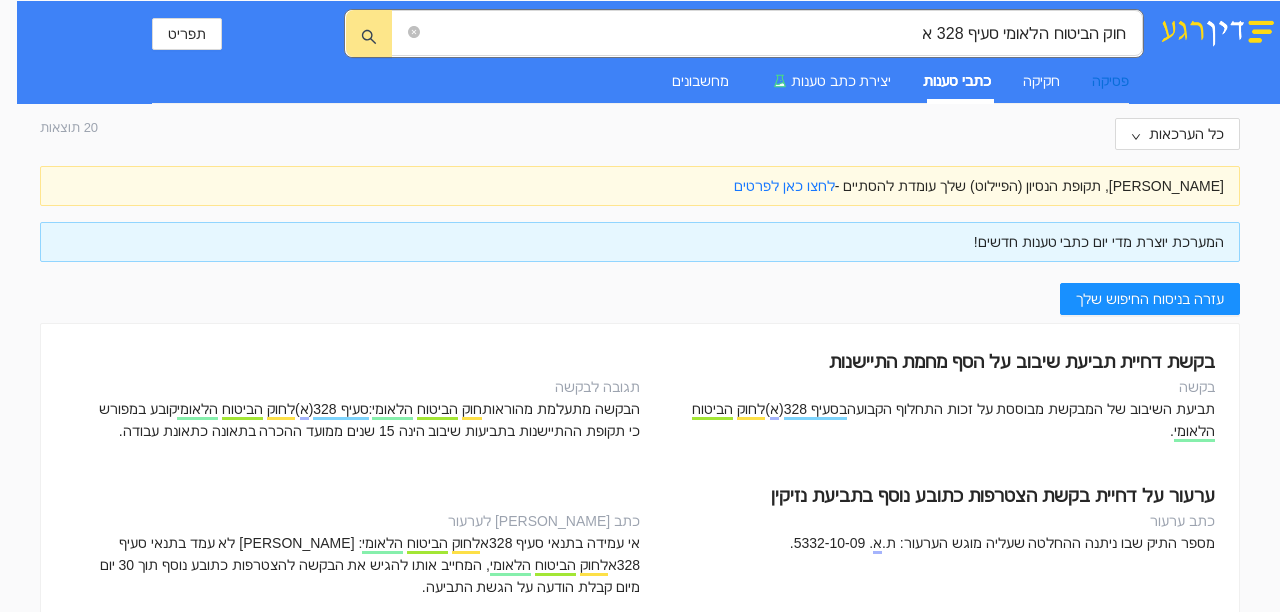 click on "פסיקה" at bounding box center [1110, 81] 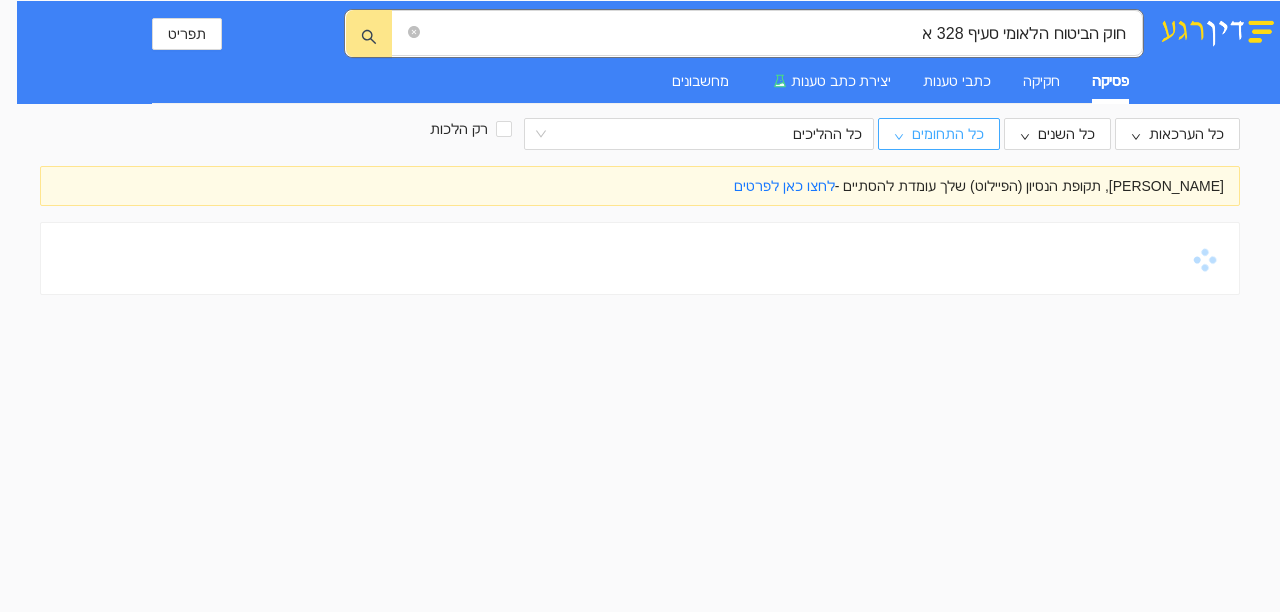 click on "כל התחומים" at bounding box center [948, 134] 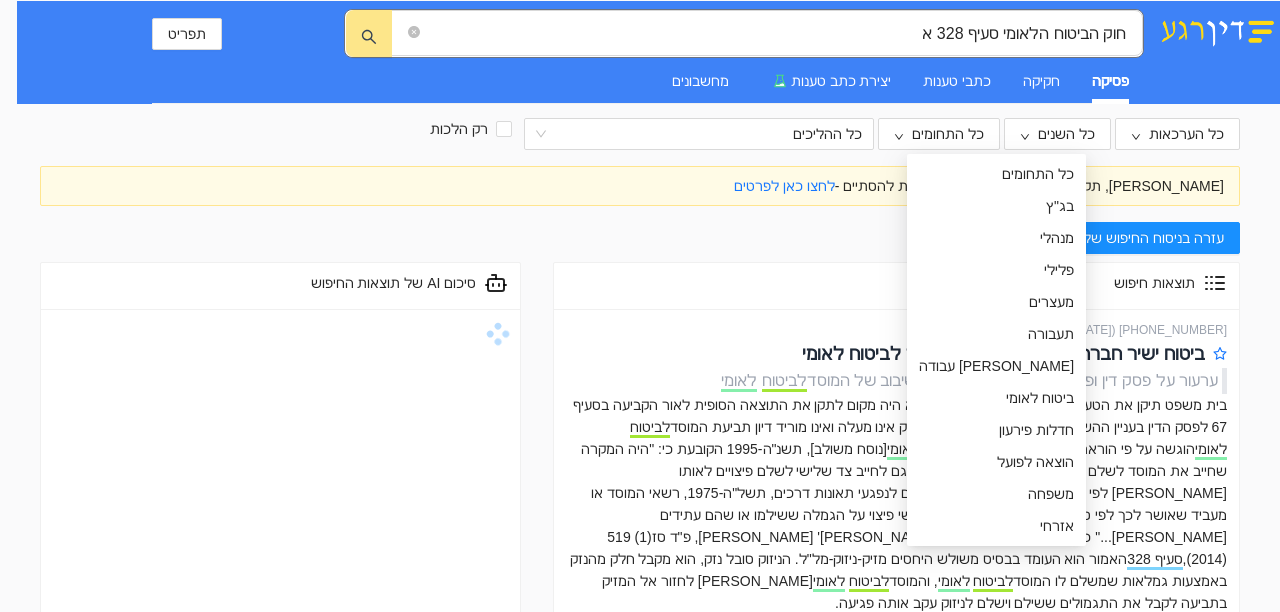 click on "כל הערכאות  כל השנים  כל התחומים  כל ההליכים רק הלכות אסף שבת, תקופת הנסיון (הפיילוט) שלך עומדת להסתיים -  לחצו כאן לפרטים עזרה בניסוח החיפוש שלך תוצאות חיפוש 36601-05-19   ( 13.02.2020 )  •  ערעור אזרחי (ע"א)  •  מחוזי ביטוח ישיר חברה לביטוח בע"מ נ' המוסד לביטוח לאומי   למה זה רלוונטי? ערעור על פסק דין ופסק טעות קולמוס בתביעת שיבוב של המוסד  לביטוח   לאומי בית משפט תיקן את הטעות שנפלה בפסק הדין, אולם לא היה מקום לתקן את התוצאה הסופית לאור הקביעה בסעיף 67 לפסק הדין בעניין ההשתק השיפוטי שבעטיו שיעור הנזק אינו מעלה ואינו מוריד
דיון
תביעת המוסד  לביטוח   לאומי  הוגשה על פי הוראת  סעיף 328 (" at bounding box center (640, 5958) 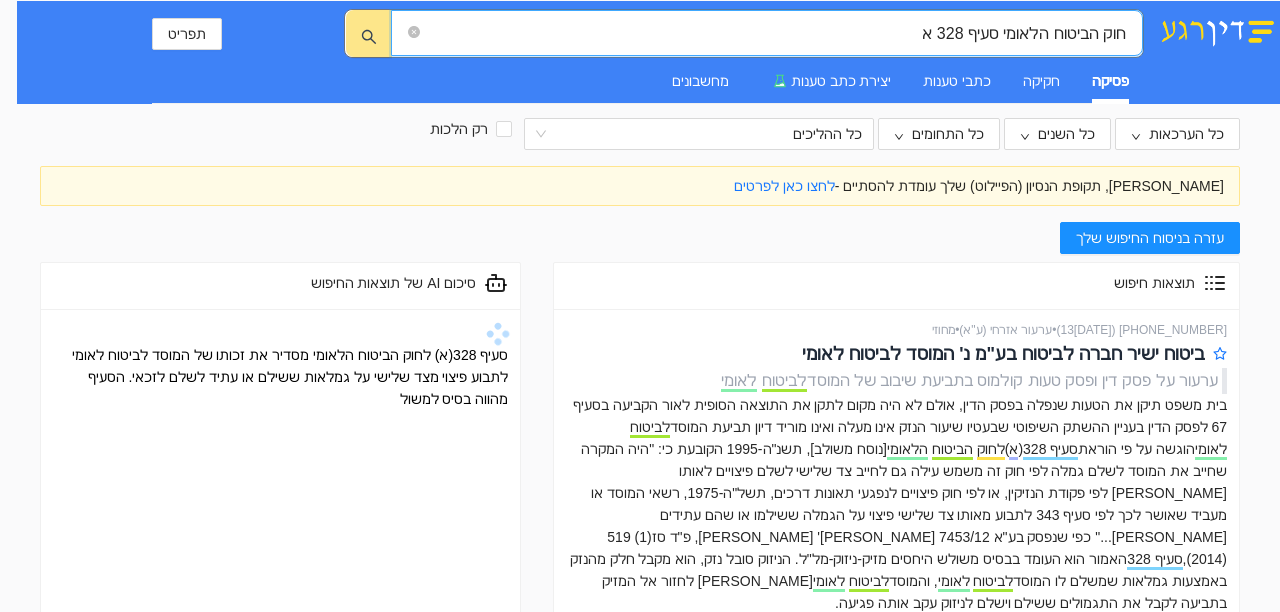 drag, startPoint x: 903, startPoint y: 26, endPoint x: 1279, endPoint y: -61, distance: 385.93393 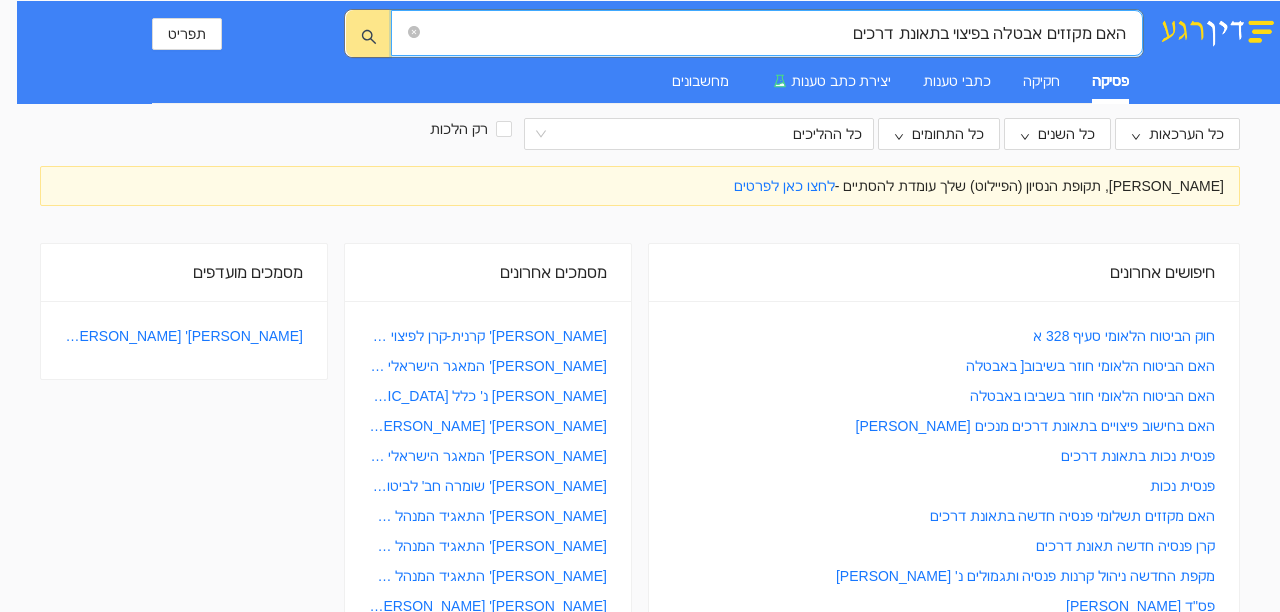 type on "האם מקזזים אבטלה בפיצוי בתאונת דרכים" 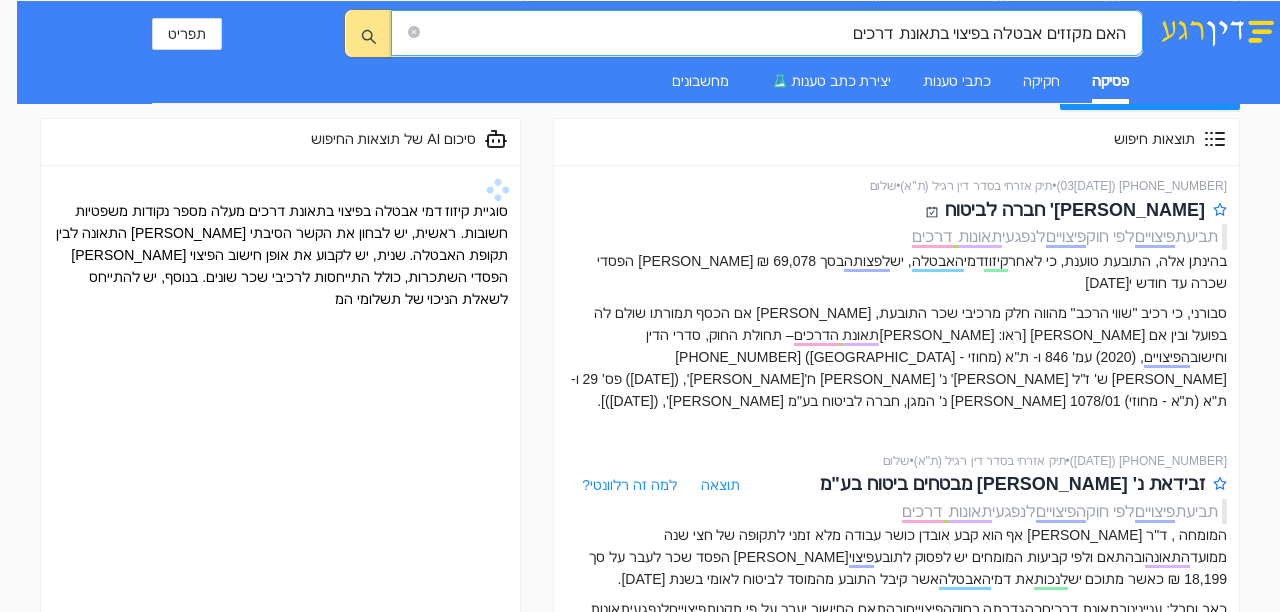 scroll, scrollTop: 300, scrollLeft: 0, axis: vertical 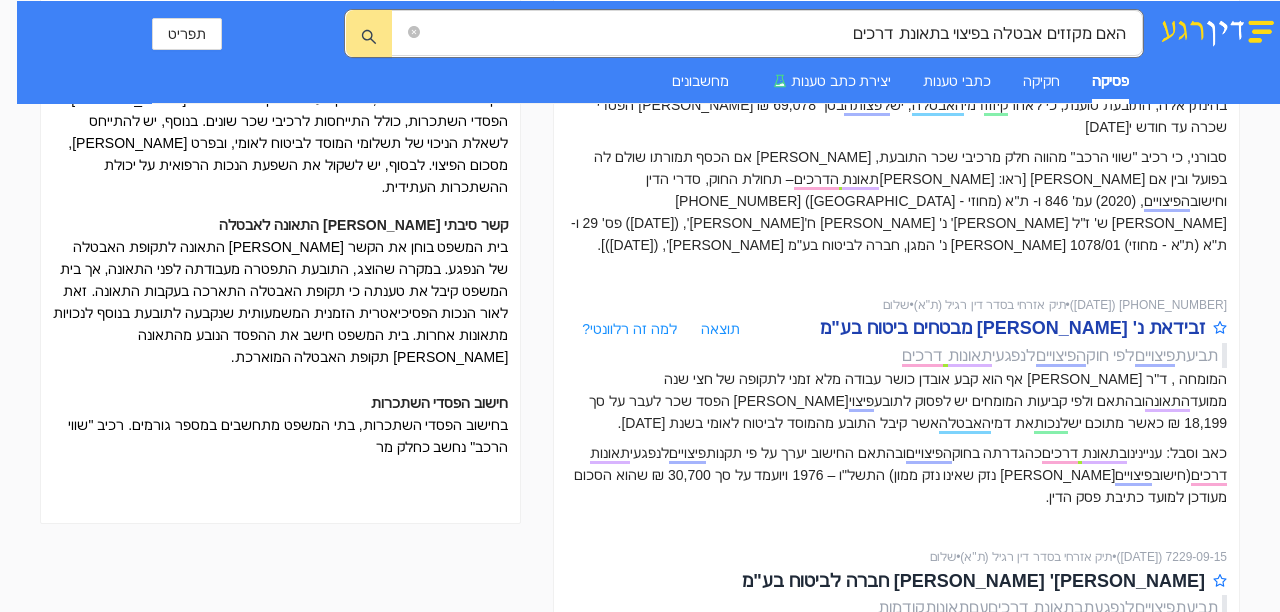 click on "זבידאת נ' מנורה מבטחים ביטוח בע"מ" at bounding box center [1012, 328] 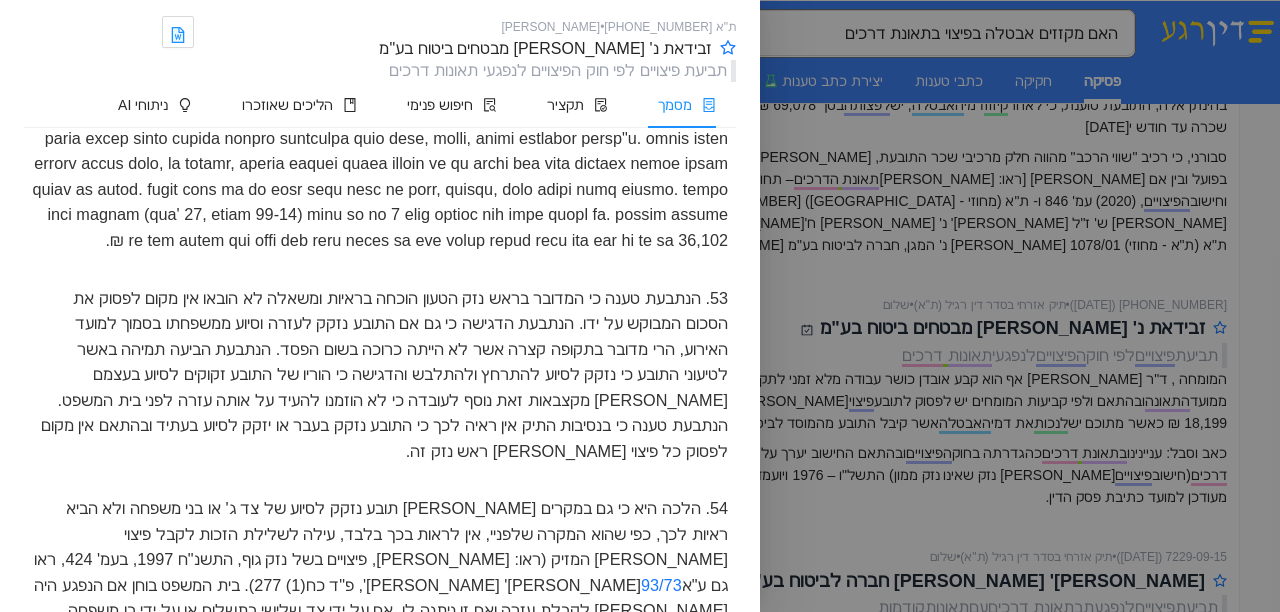 scroll, scrollTop: 9891, scrollLeft: 0, axis: vertical 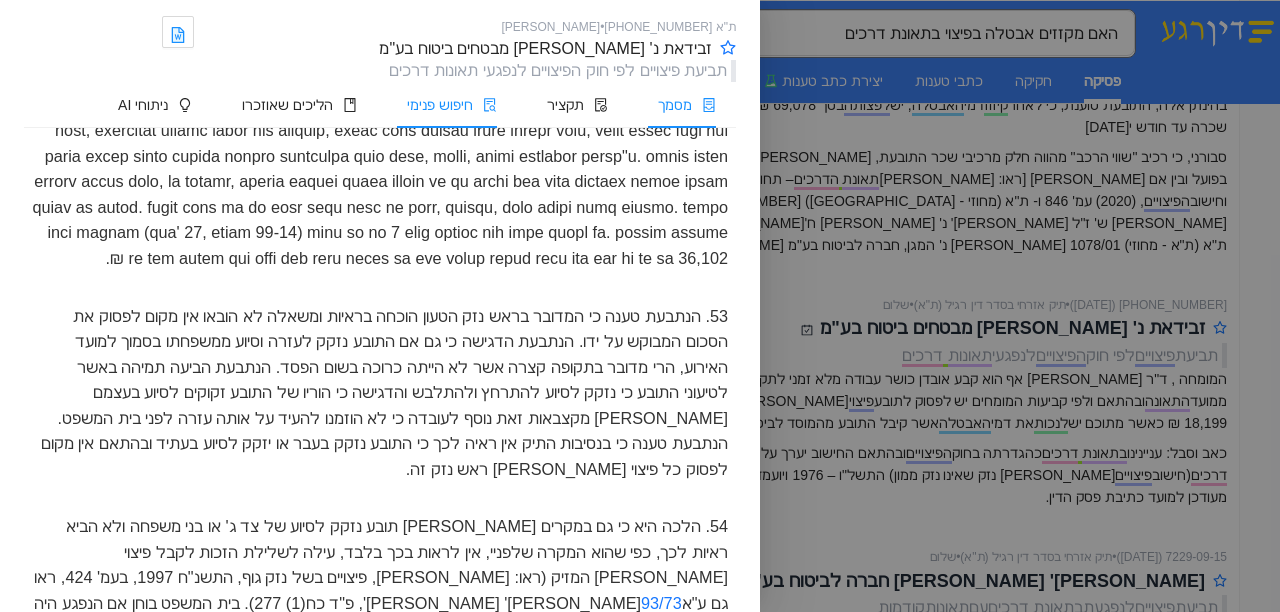click on "חיפוש פנימי" at bounding box center (440, 105) 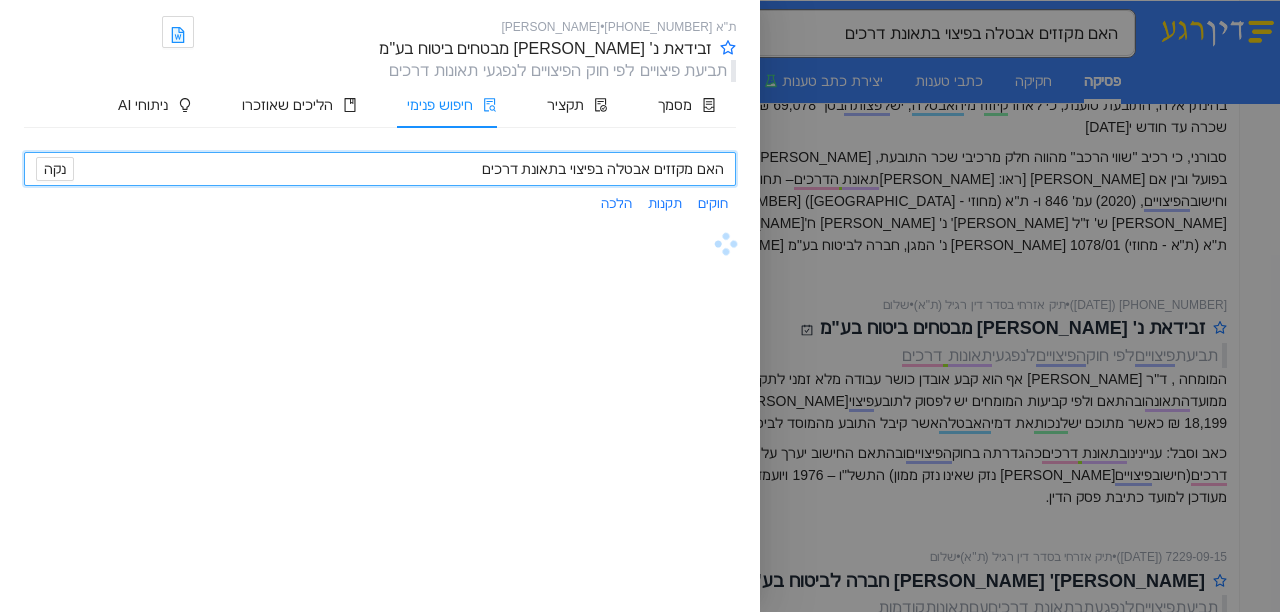 scroll, scrollTop: 0, scrollLeft: 0, axis: both 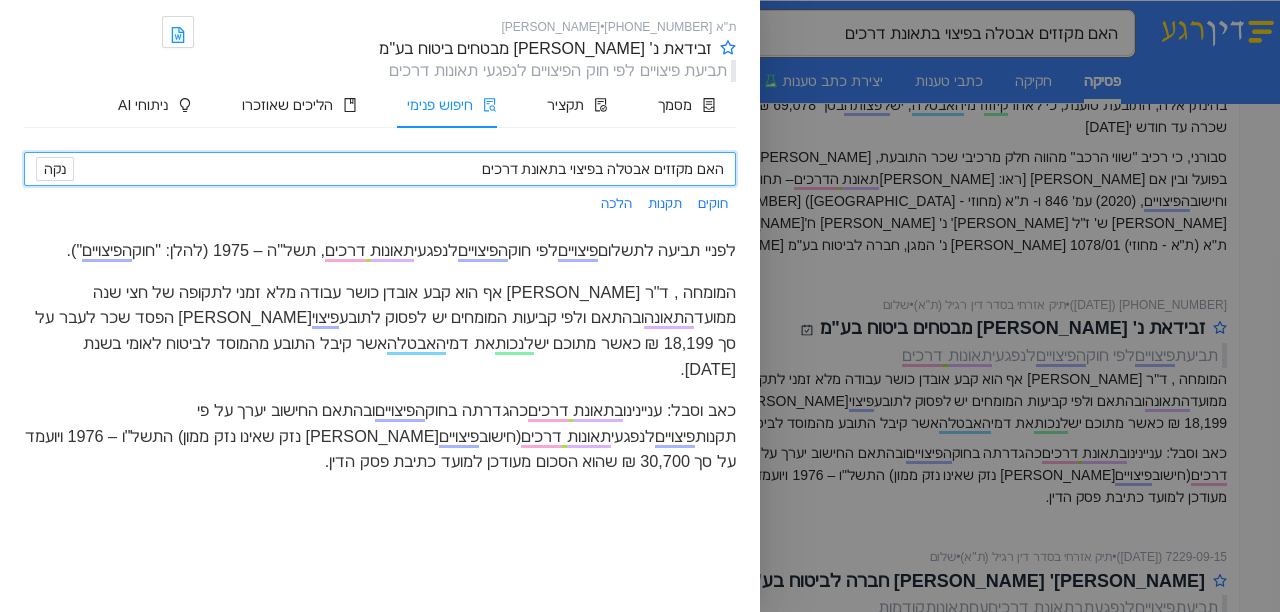 click at bounding box center [640, 306] 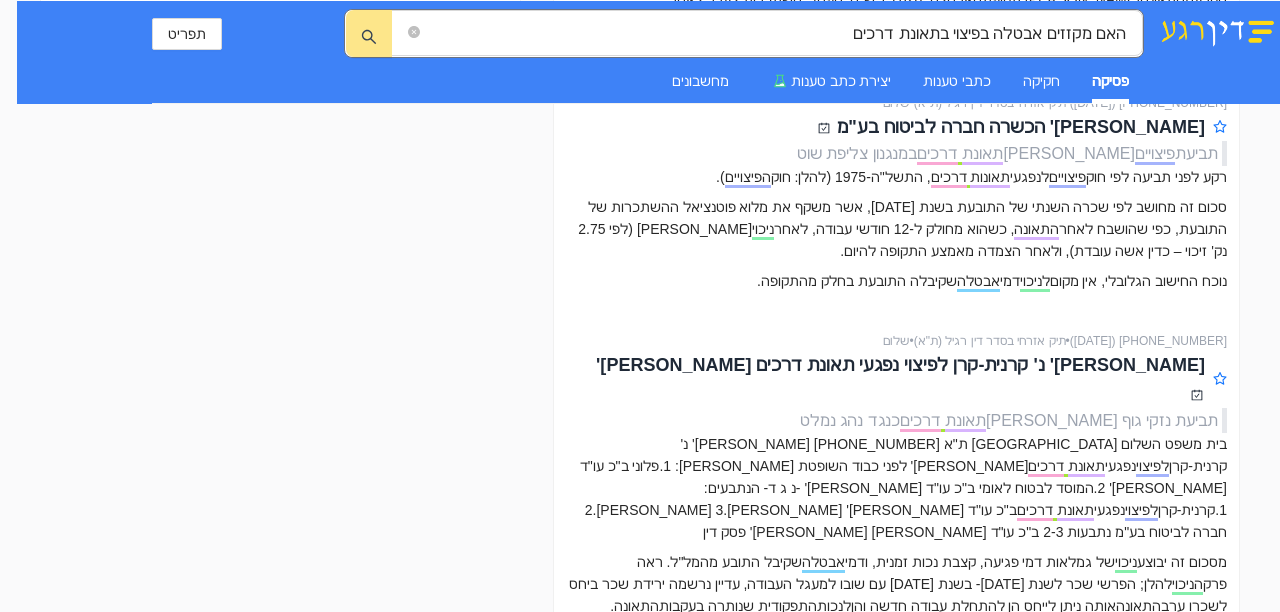 scroll, scrollTop: 1200, scrollLeft: 0, axis: vertical 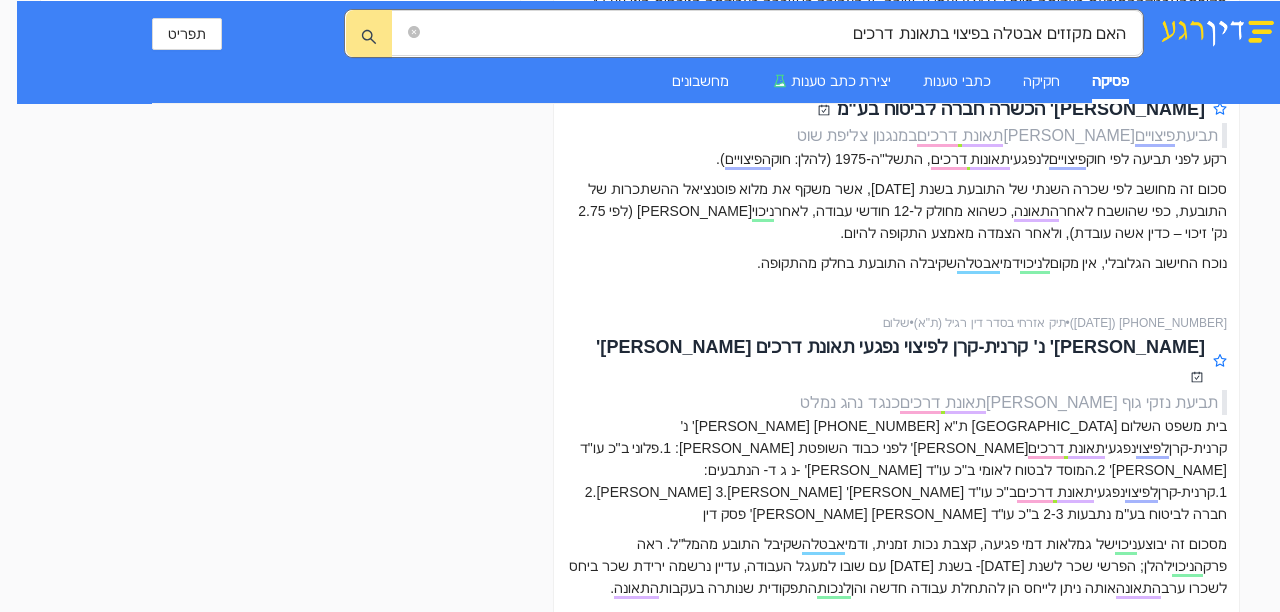 click on "סיכום AI של תוצאות החיפוש סוגיית קיזוז דמי אבטלה בפיצוי בתאונת דרכים מעלה מספר נקודות משפטיות חשובות. ראשית, יש לבחון את הקשר הסיבתי בין התאונה לבין תקופת האבטלה. שנית, יש לקבוע את אופן חישוב הפיצוי בגין הפסדי השתכרות, כולל התייחסות לרכיבי שכר שונים. בנוסף, יש להתייחס לשאלת הניכוי של תשלומי המוסד לביטוח לאומי, ובפרט דמי אבטלה, מסכום הפיצוי. לבסוף, יש לשקול את השפעת הנכות הרפואית על יכולת ההשתכרות העתידית. קשר סיבתי בין התאונה לאבטלה בית המשפט בוחן את הקשר בין התאונה לתקופת האבטלה של הנפגע. בית המשפט חישב את ההפסד הנובע מהתאונה בגין תקופת האבטלה המוארכת." at bounding box center [280, 4920] 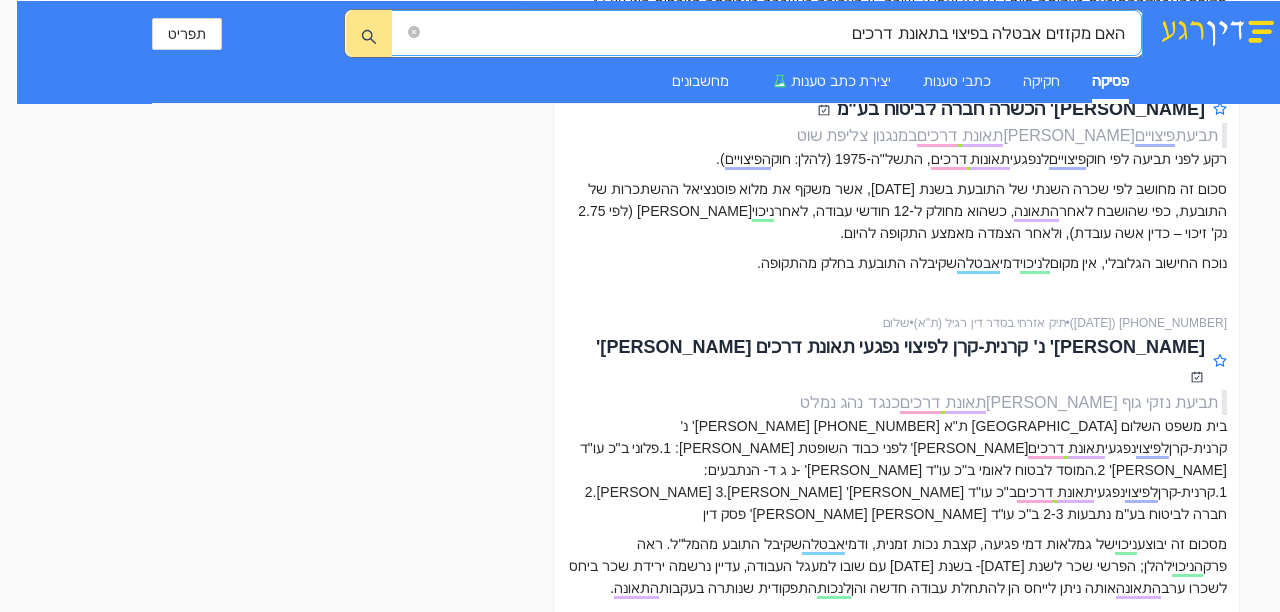 click on "האם מקזזים אבטלה בפיצוי בתאונת דרכים" at bounding box center (766, 33) 